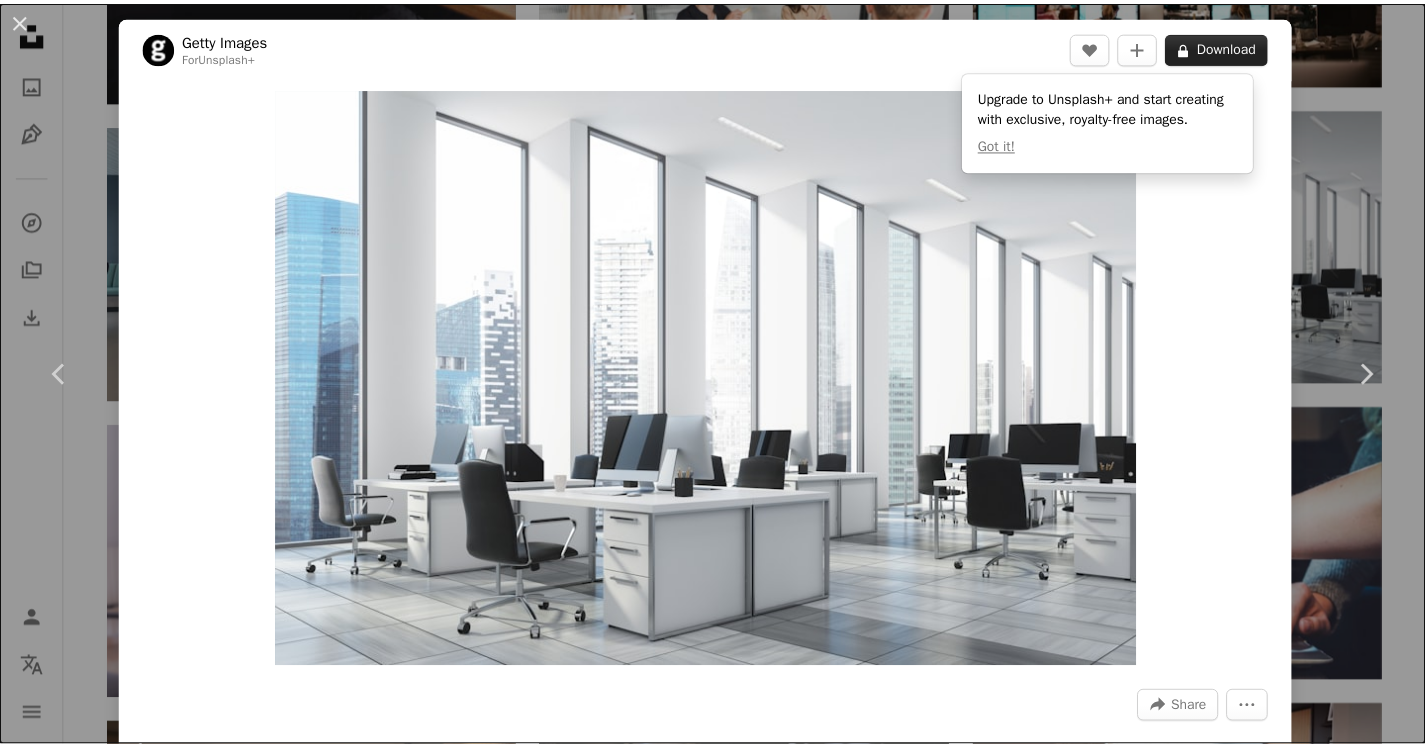 scroll, scrollTop: 2749, scrollLeft: 0, axis: vertical 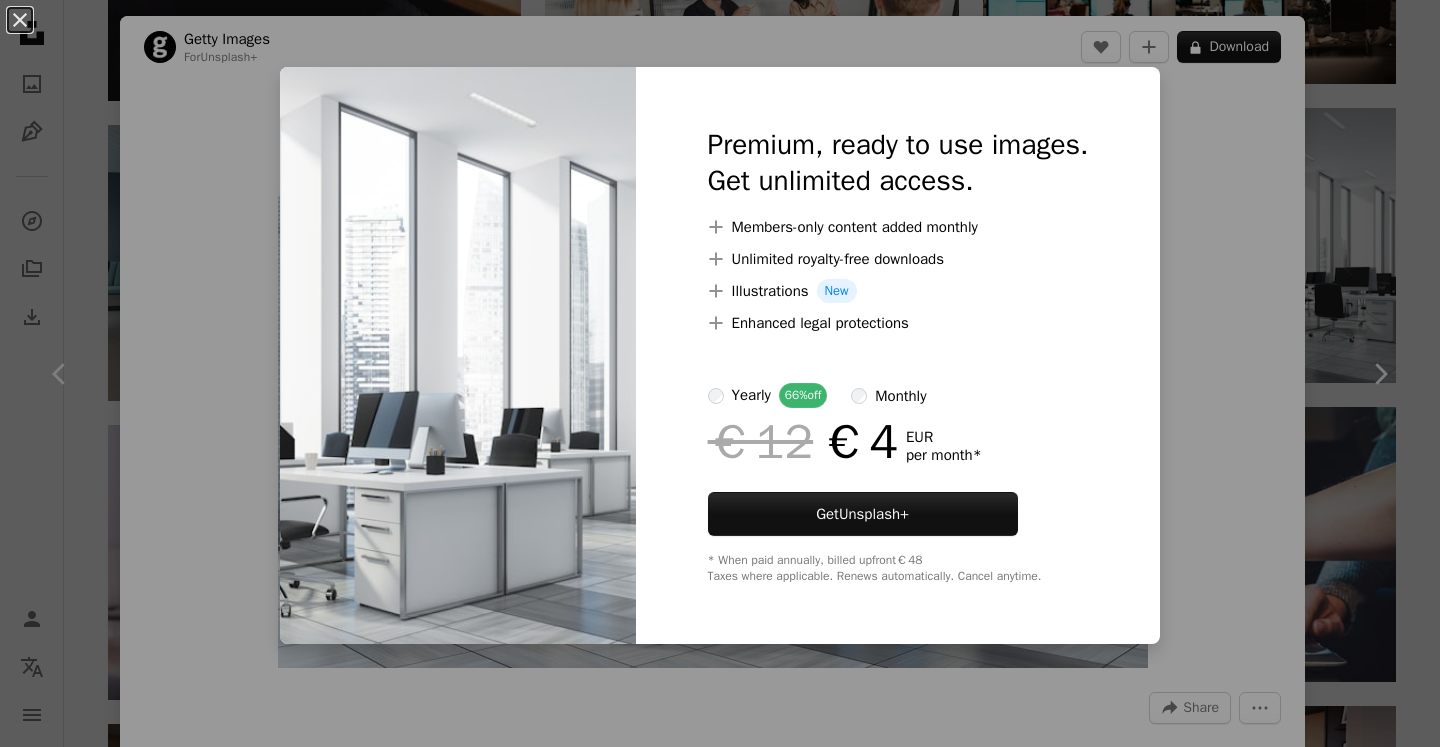 click on "An X shape Premium, ready to use images. Get unlimited access. A plus sign Members-only content added monthly A plus sign Unlimited royalty-free downloads A plus sign Illustrations  New A plus sign Enhanced legal protections yearly 66%  off monthly €12   €4 EUR per month * Get  Unsplash+ * When paid annually, billed upfront  €48 Taxes where applicable. Renews automatically. Cancel anytime." at bounding box center (720, 373) 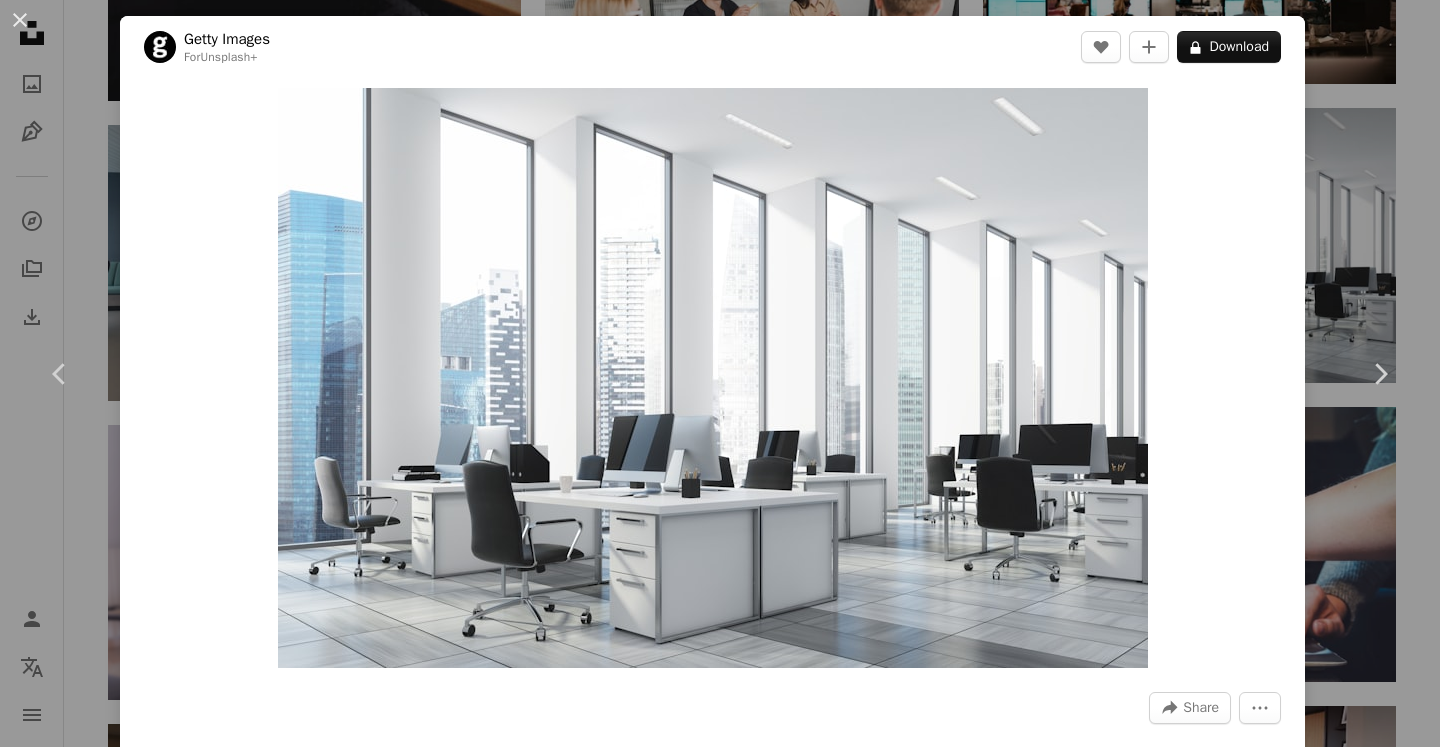 click on "[FIRST] [LAST]" at bounding box center [720, 373] 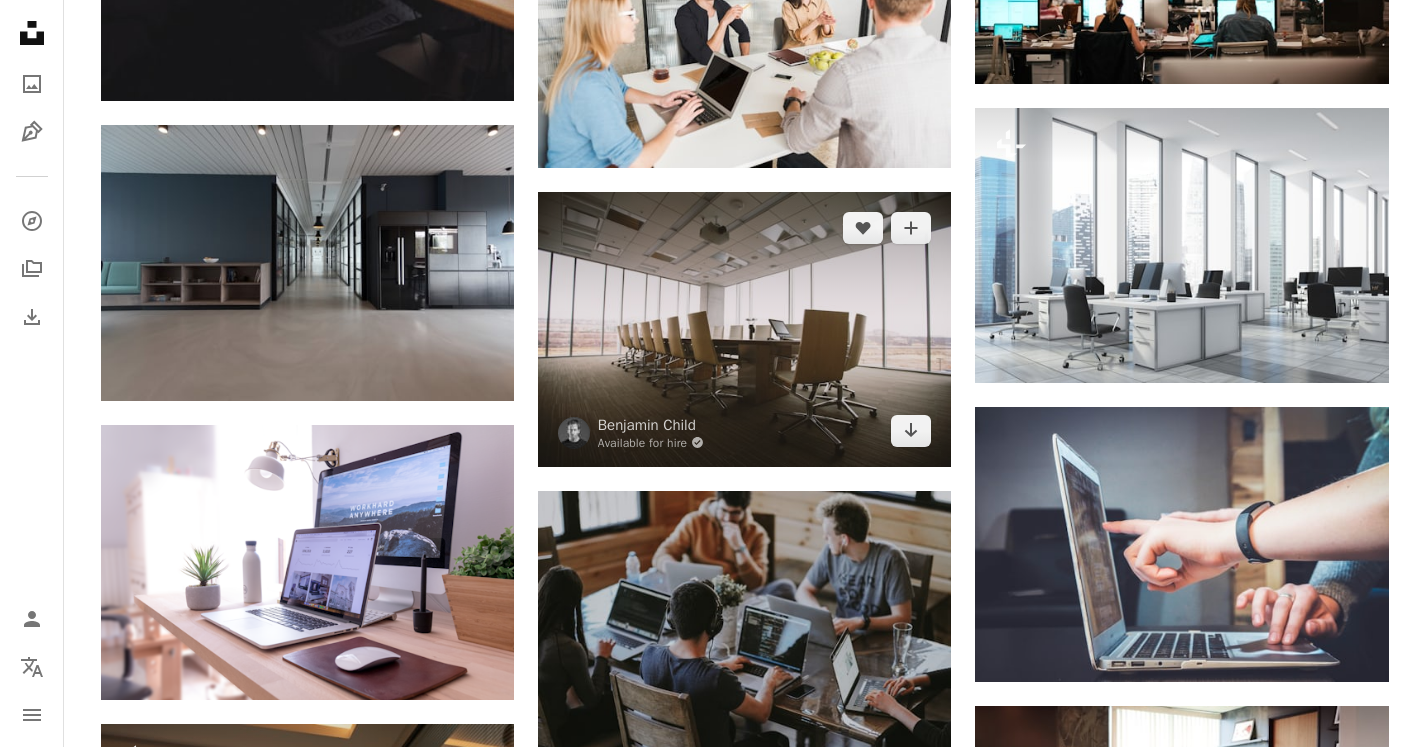 click at bounding box center [744, 329] 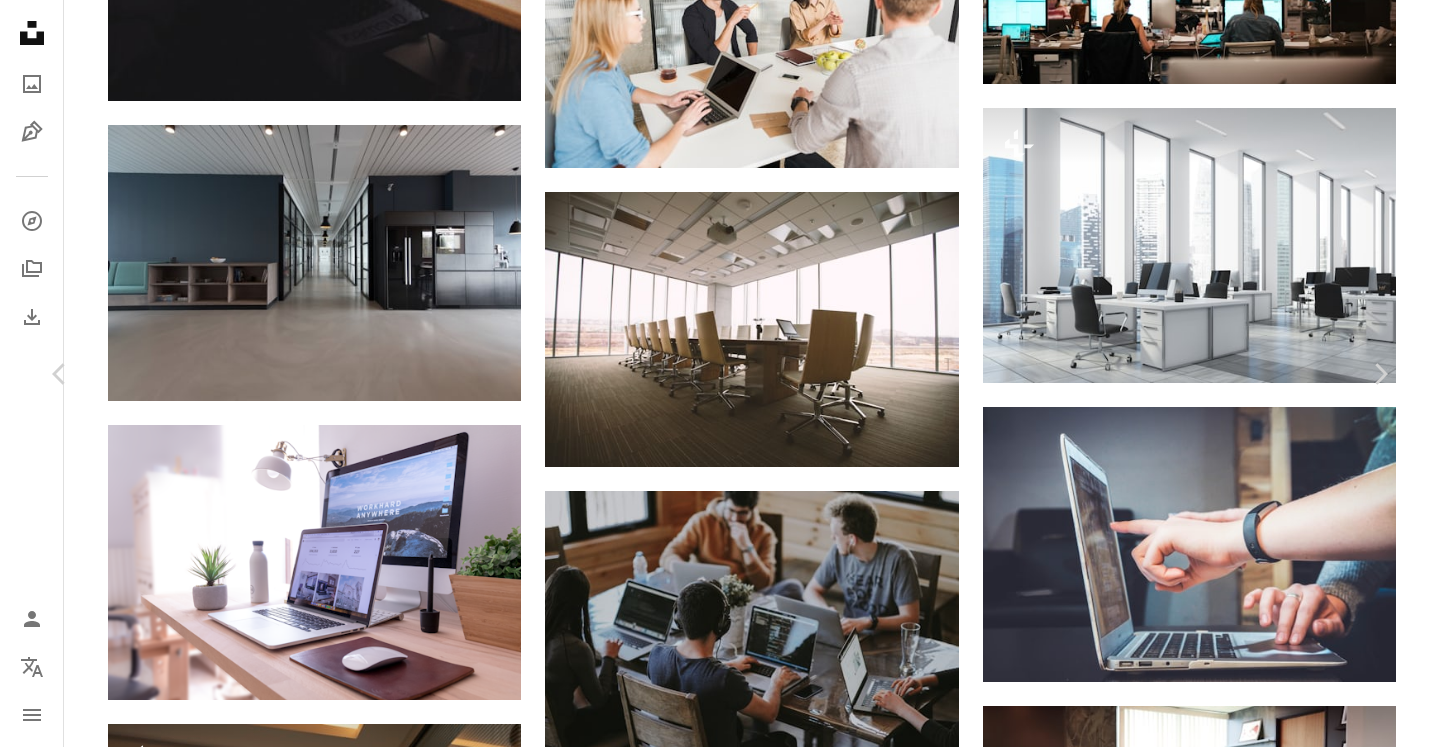 click on "Download free" at bounding box center [1191, 4090] 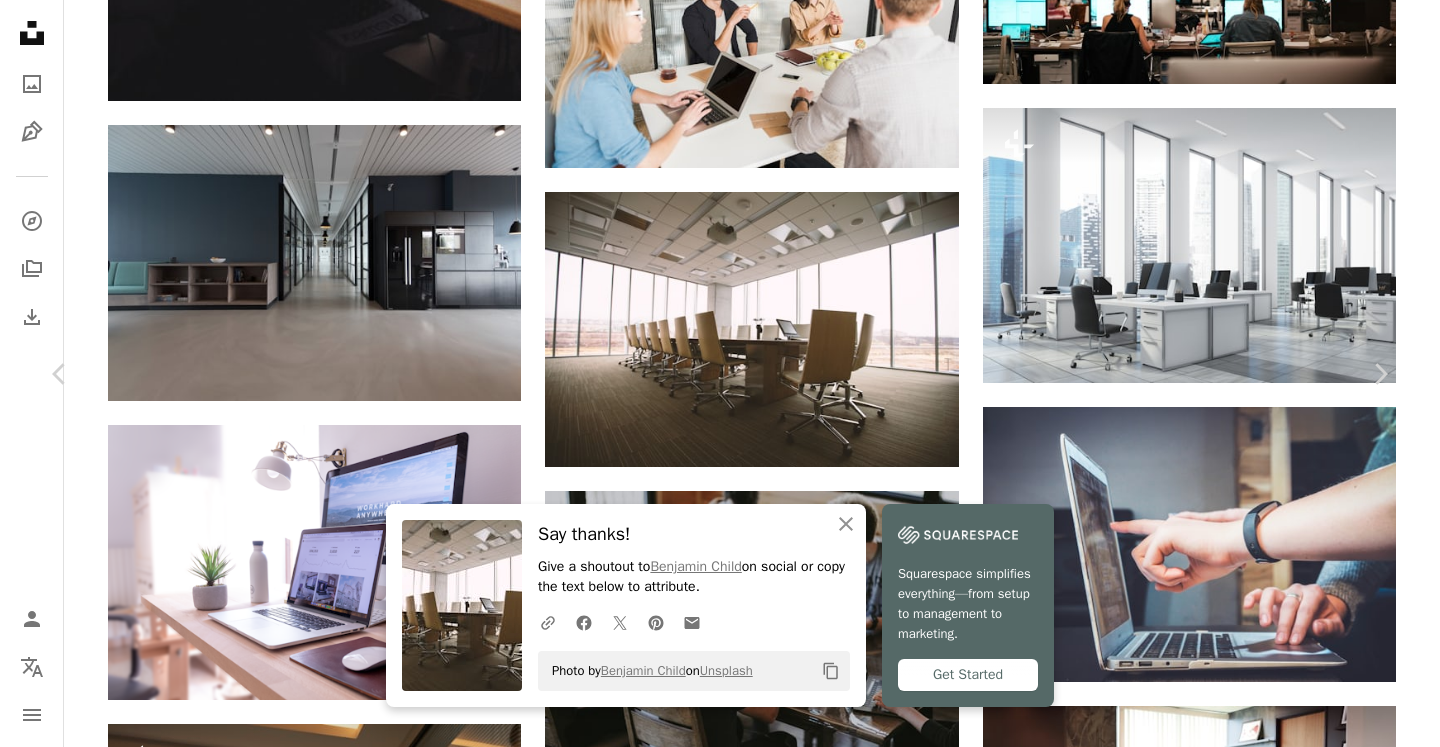 click on "Chevron down" 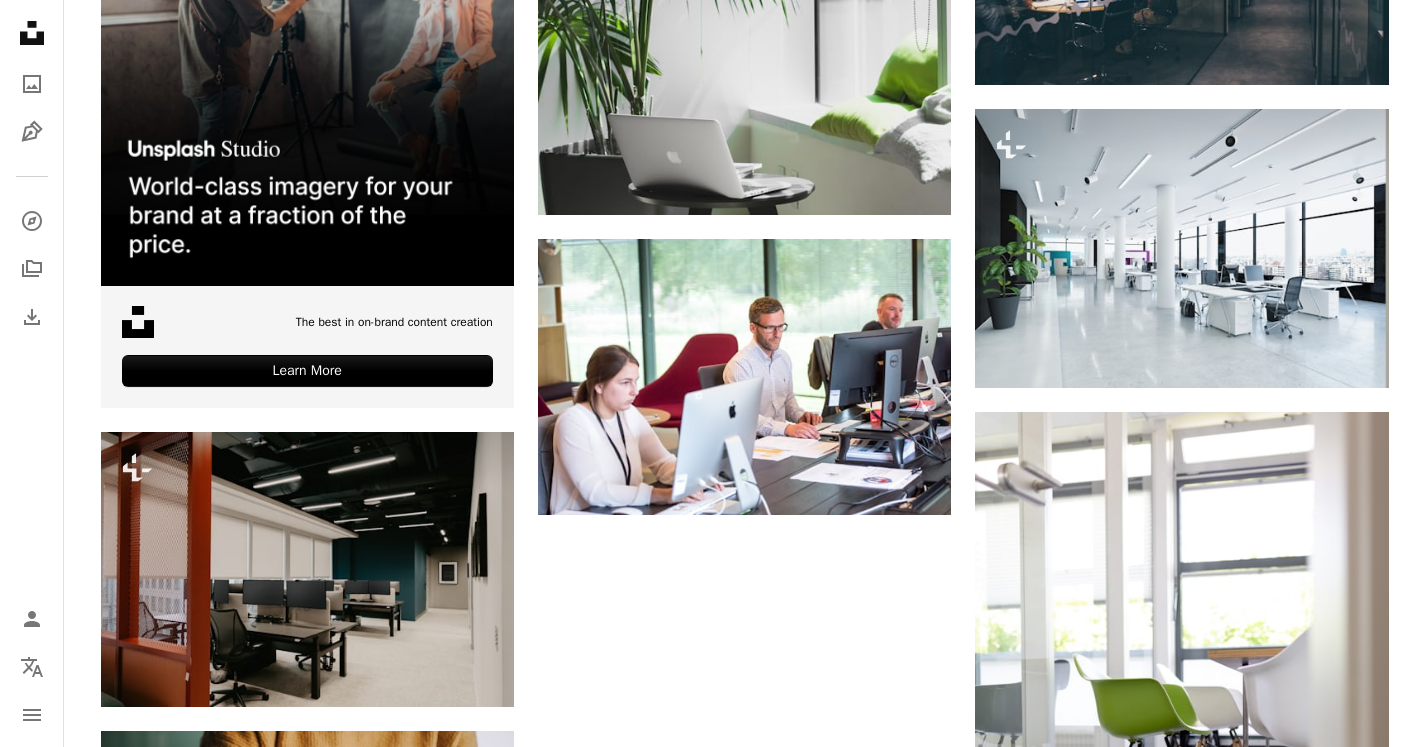 scroll, scrollTop: 4582, scrollLeft: 0, axis: vertical 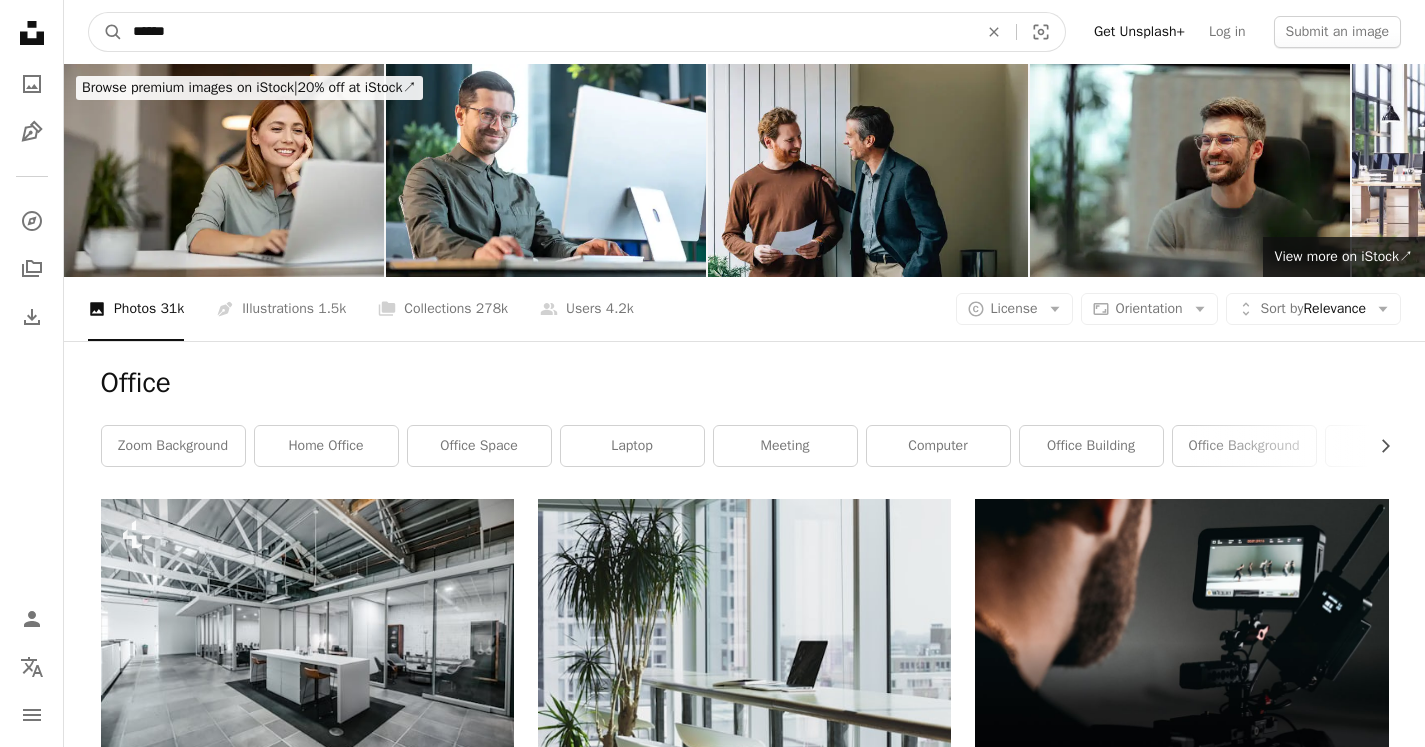 click on "******" at bounding box center [547, 32] 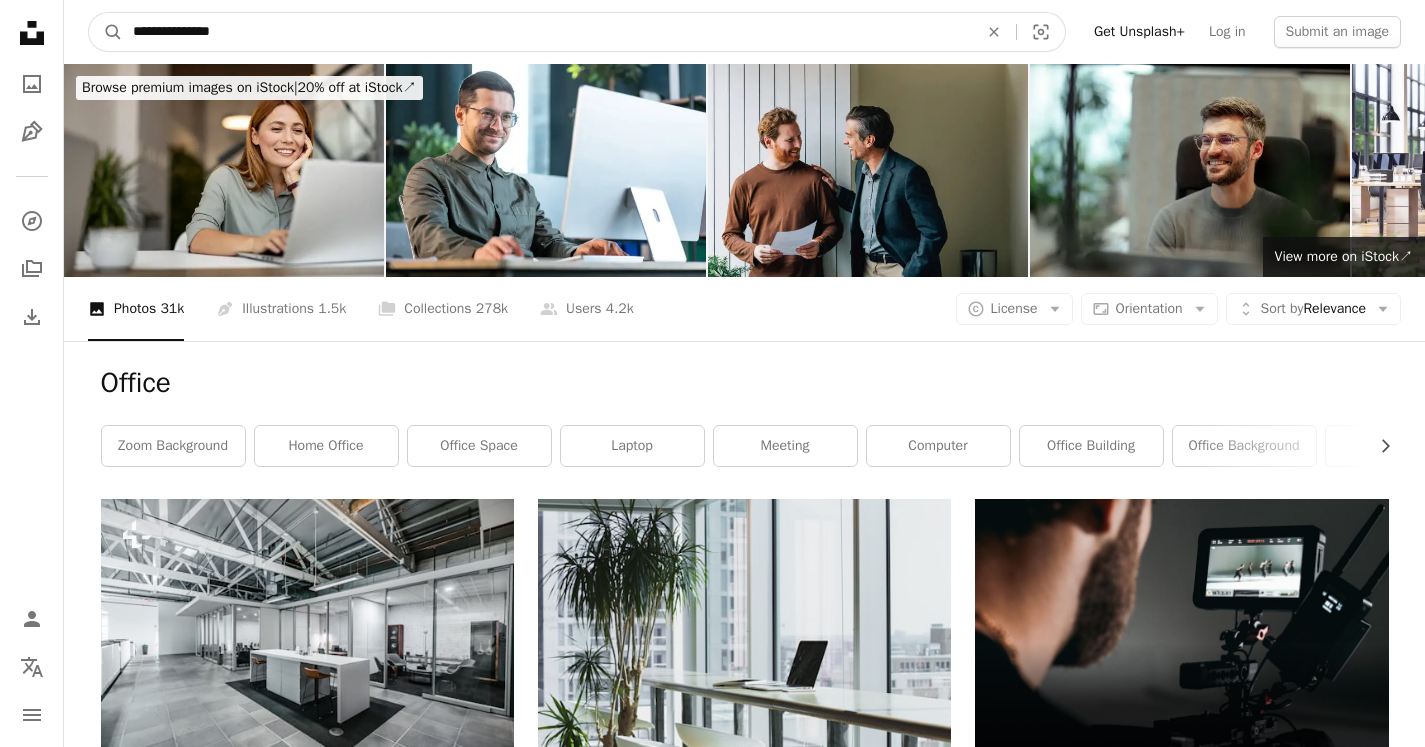 type on "**********" 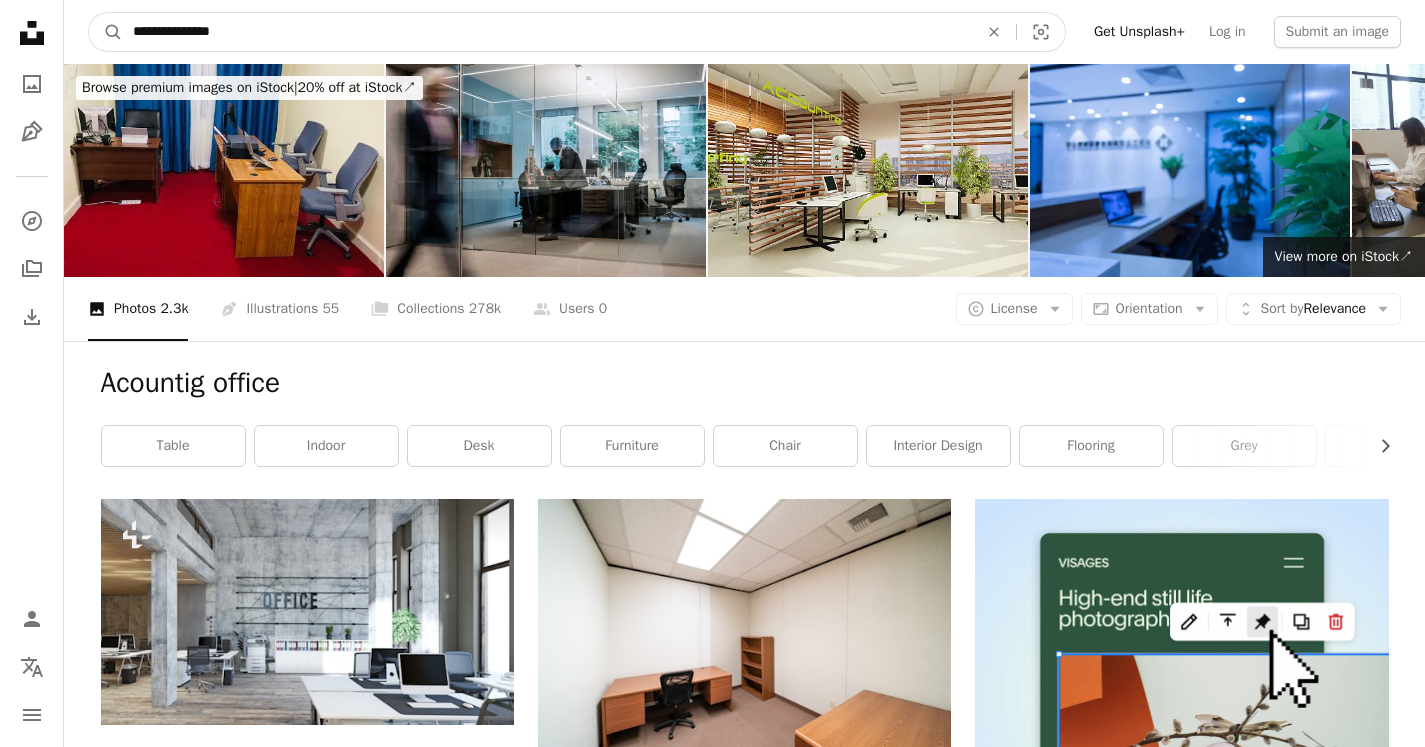 click on "**********" at bounding box center (547, 32) 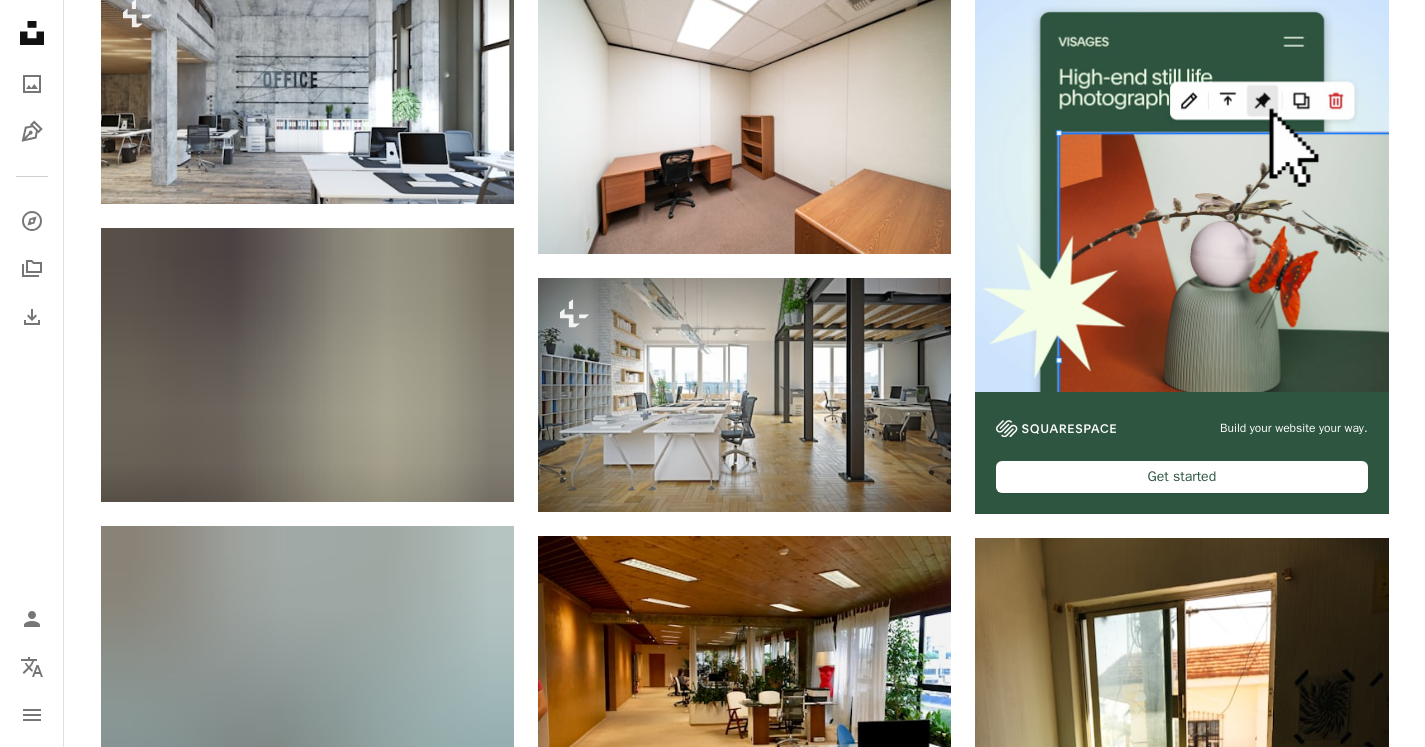 scroll, scrollTop: 489, scrollLeft: 0, axis: vertical 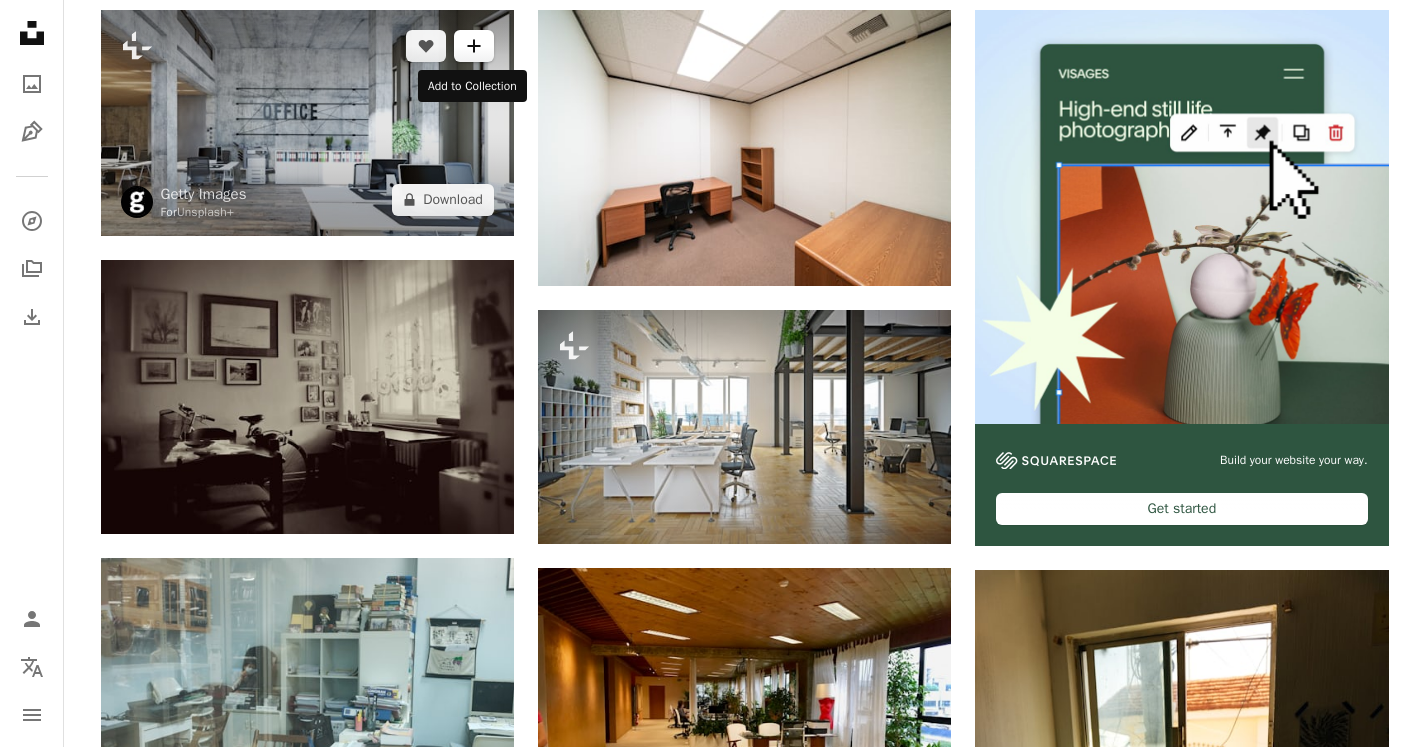 click on "A plus sign" at bounding box center (474, 46) 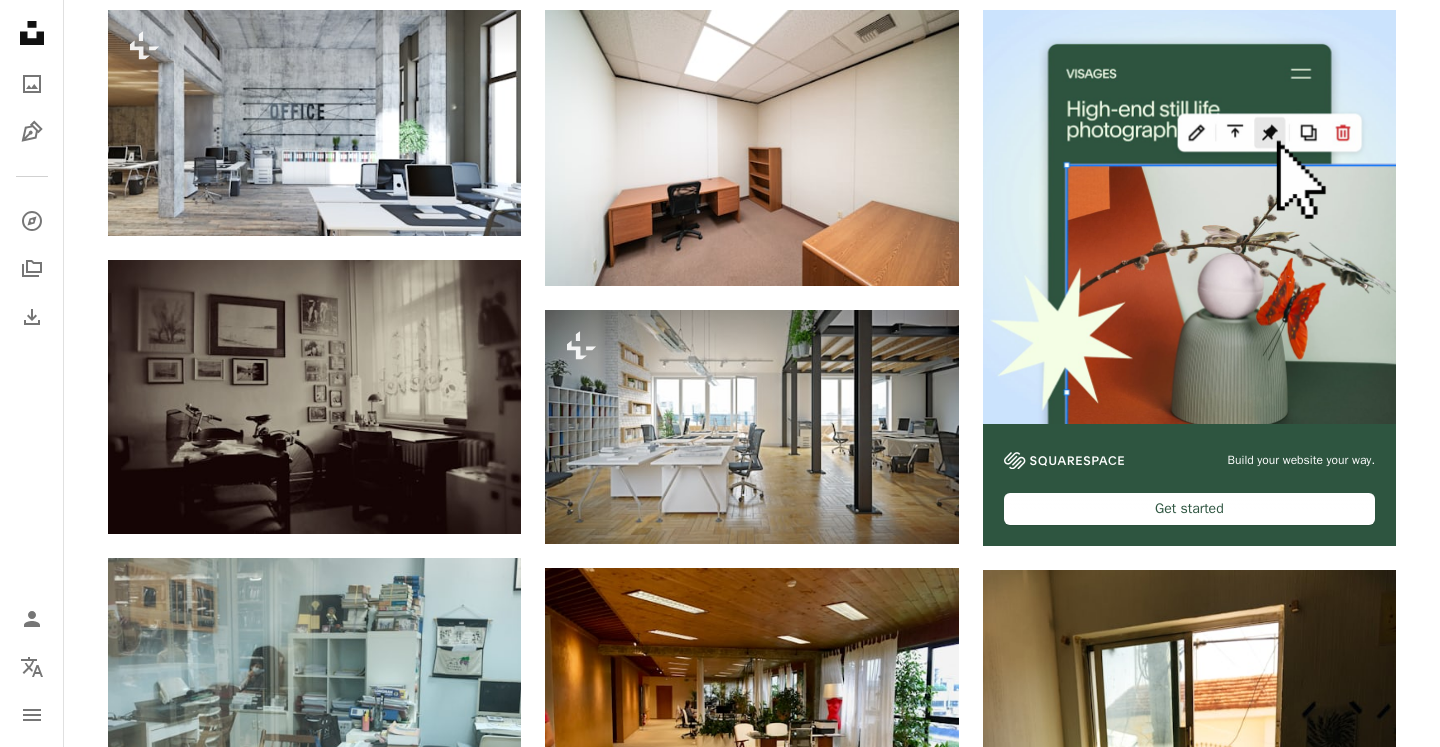 click on "An X shape Join Unsplash Already have an account?  Login First name Last name Email Username  (only letters, numbers and underscores) Password  (min. 8 char) Join By joining, you agree to the  Terms  and  Privacy Policy ." at bounding box center [720, 4398] 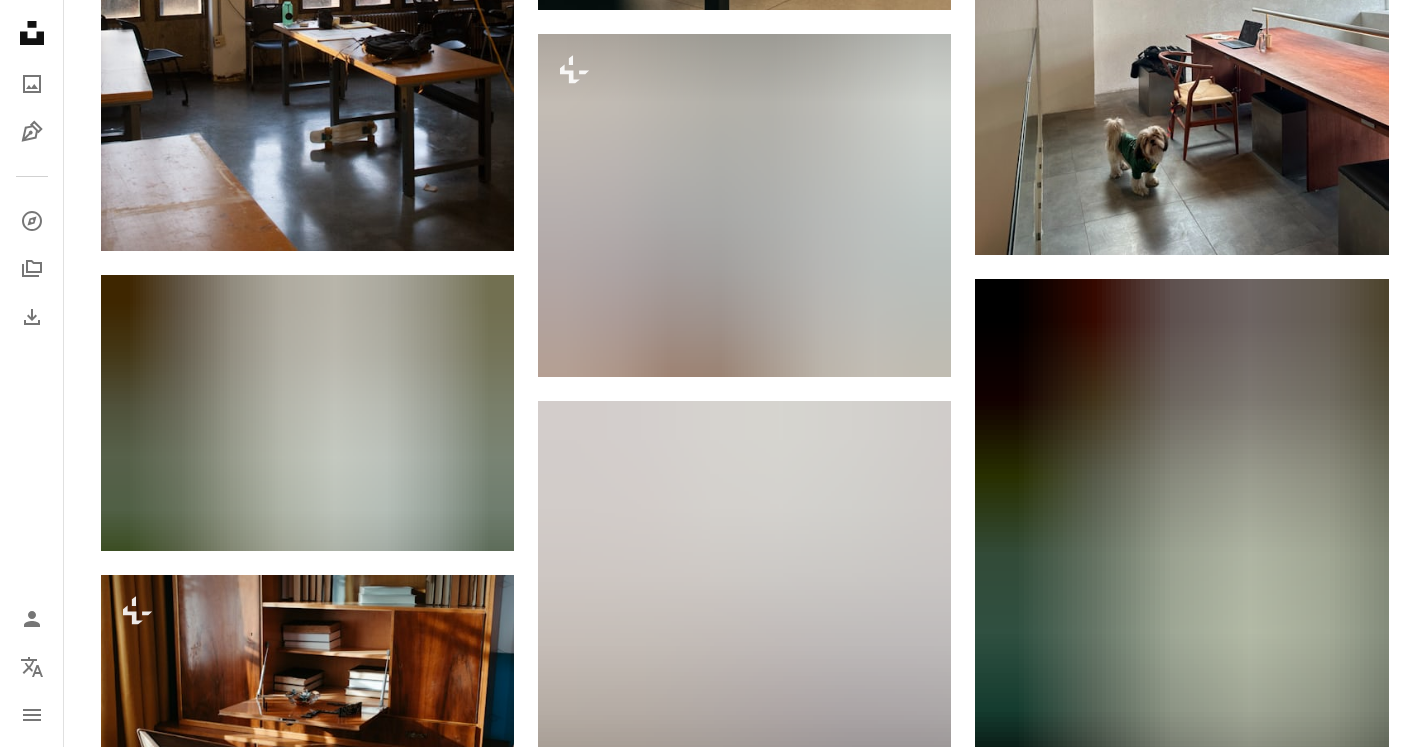 scroll, scrollTop: 2007, scrollLeft: 0, axis: vertical 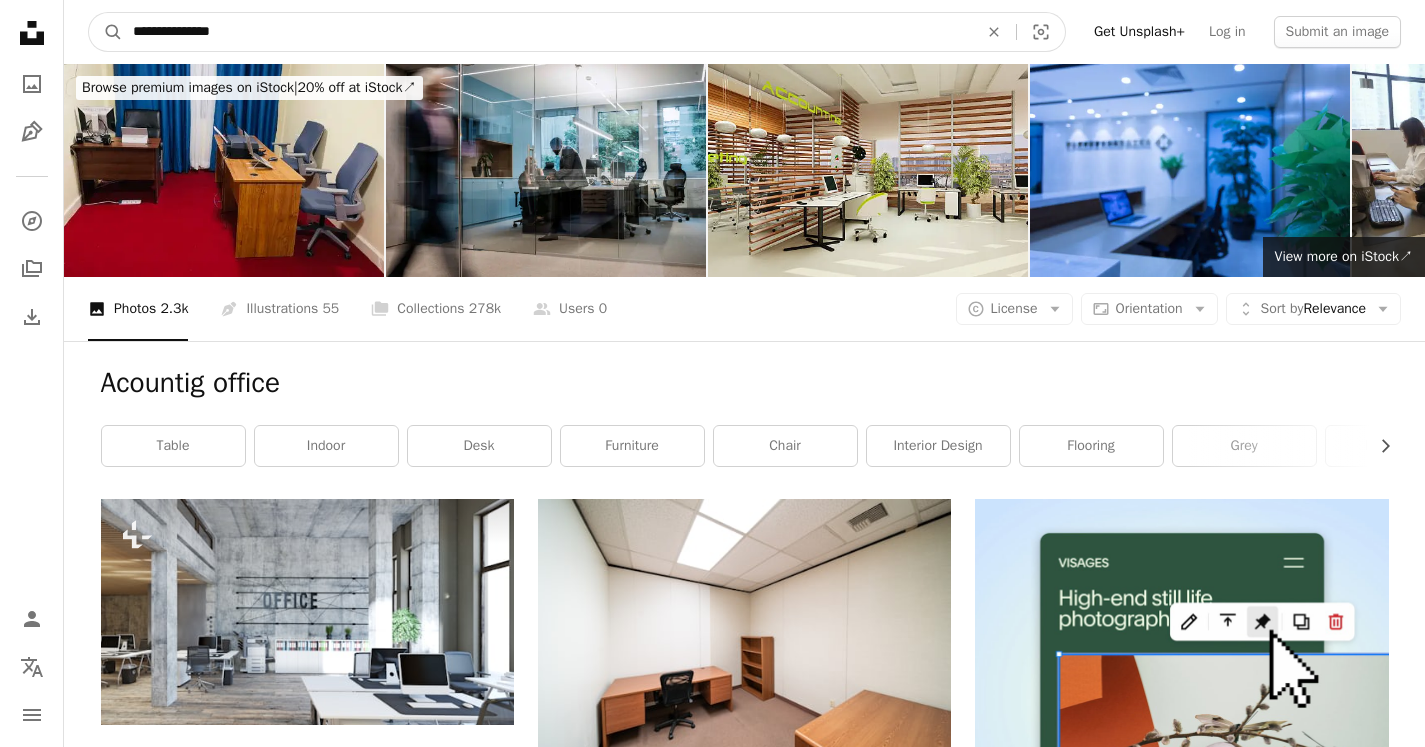 click on "**********" at bounding box center [547, 32] 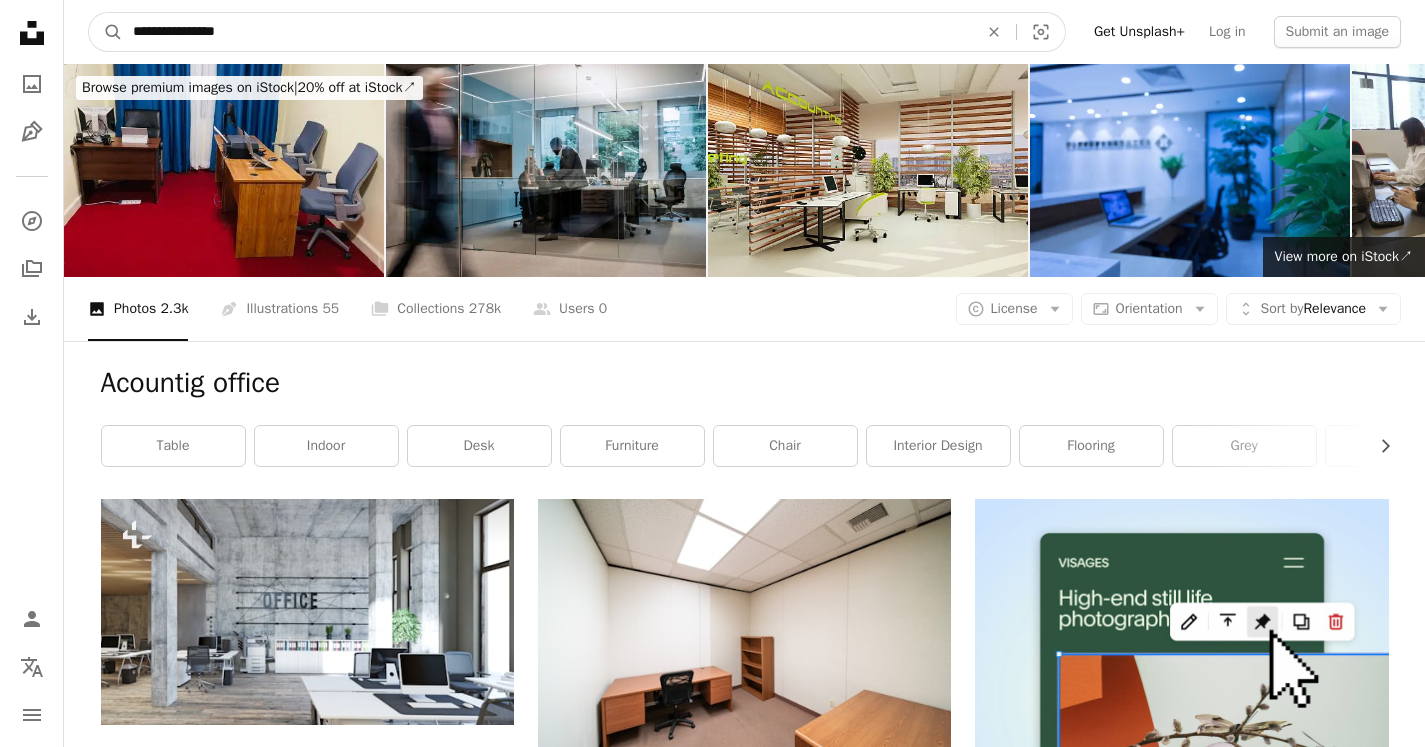 type on "**********" 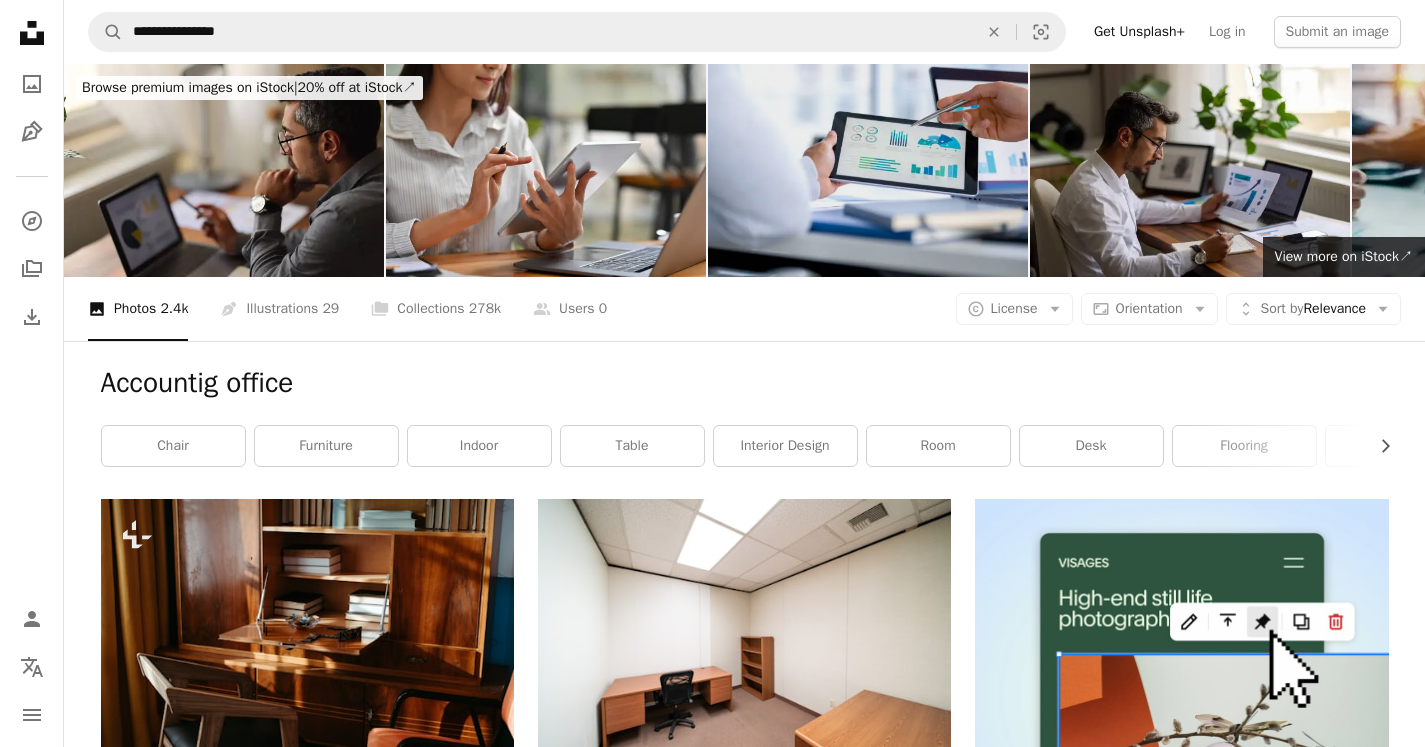 click at bounding box center [868, 170] 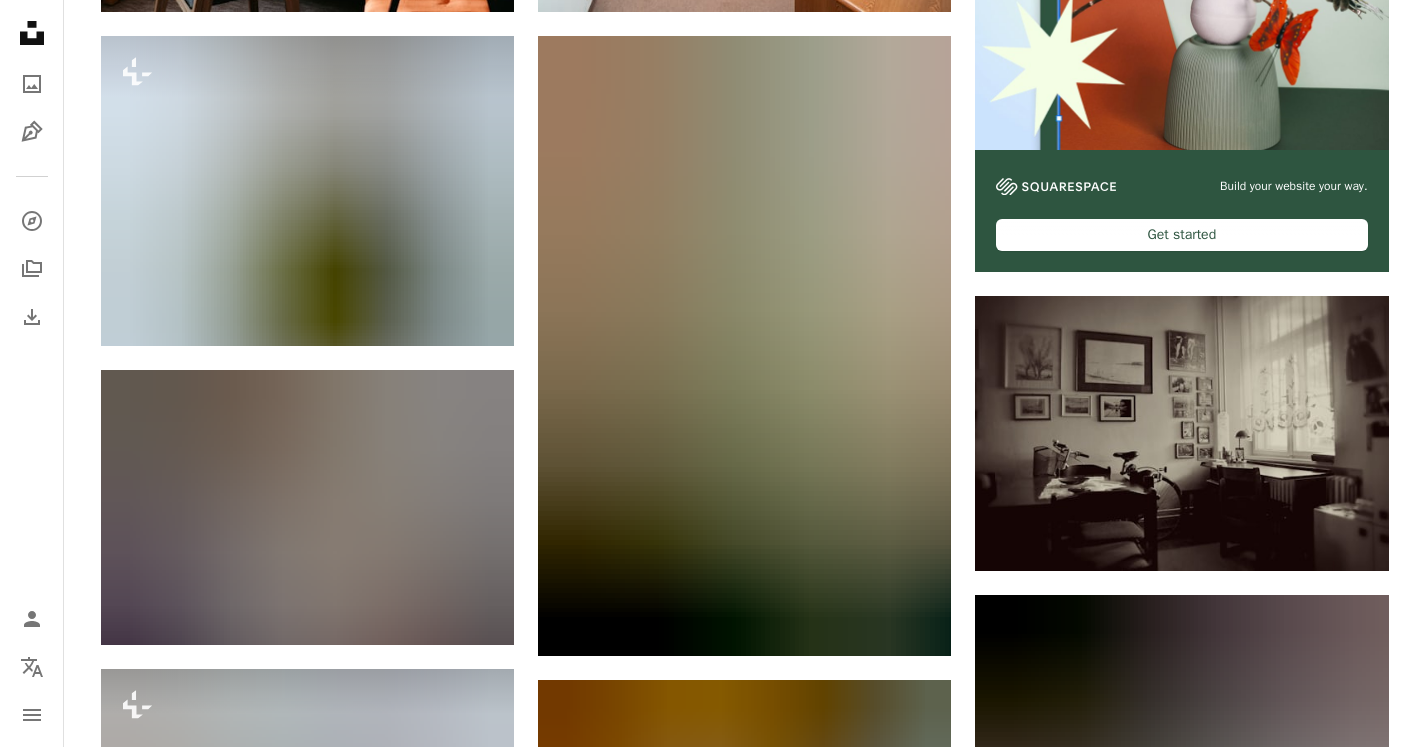 scroll, scrollTop: 808, scrollLeft: 0, axis: vertical 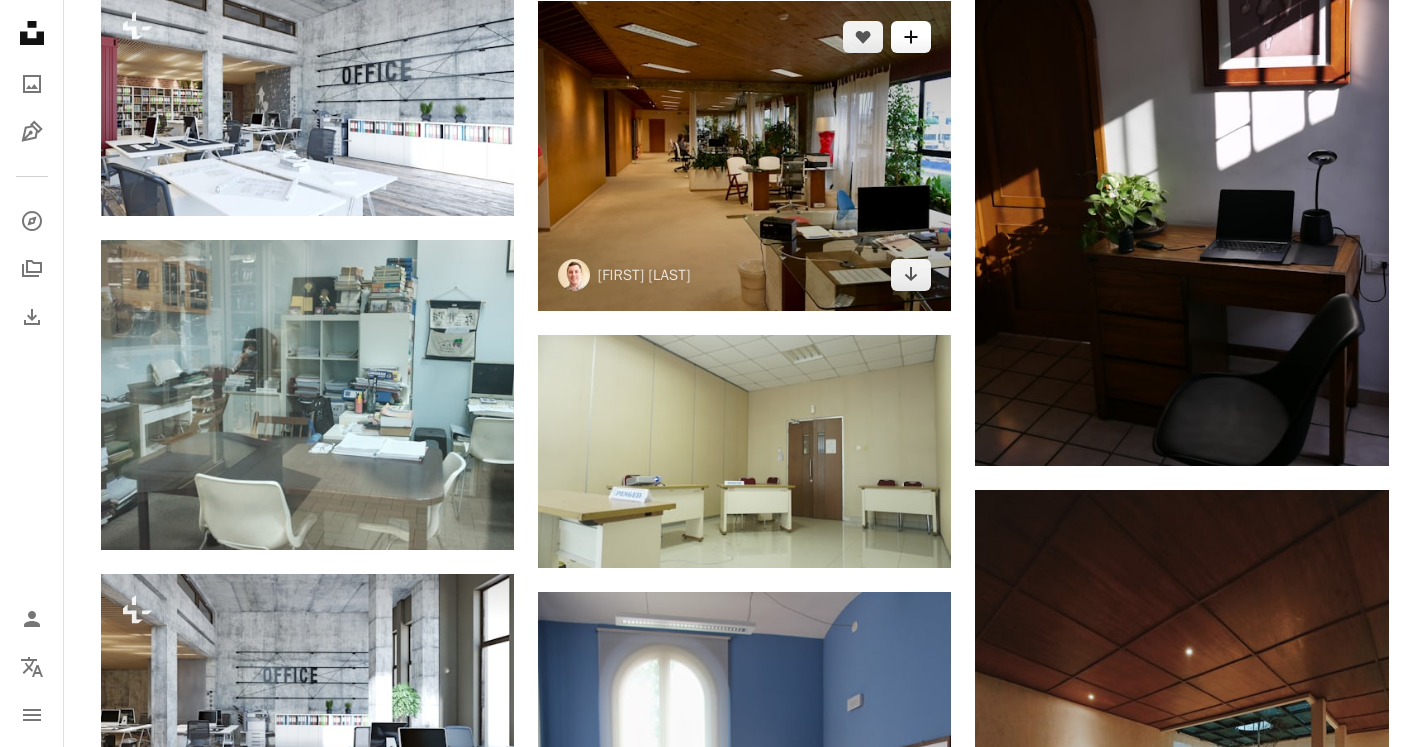 click 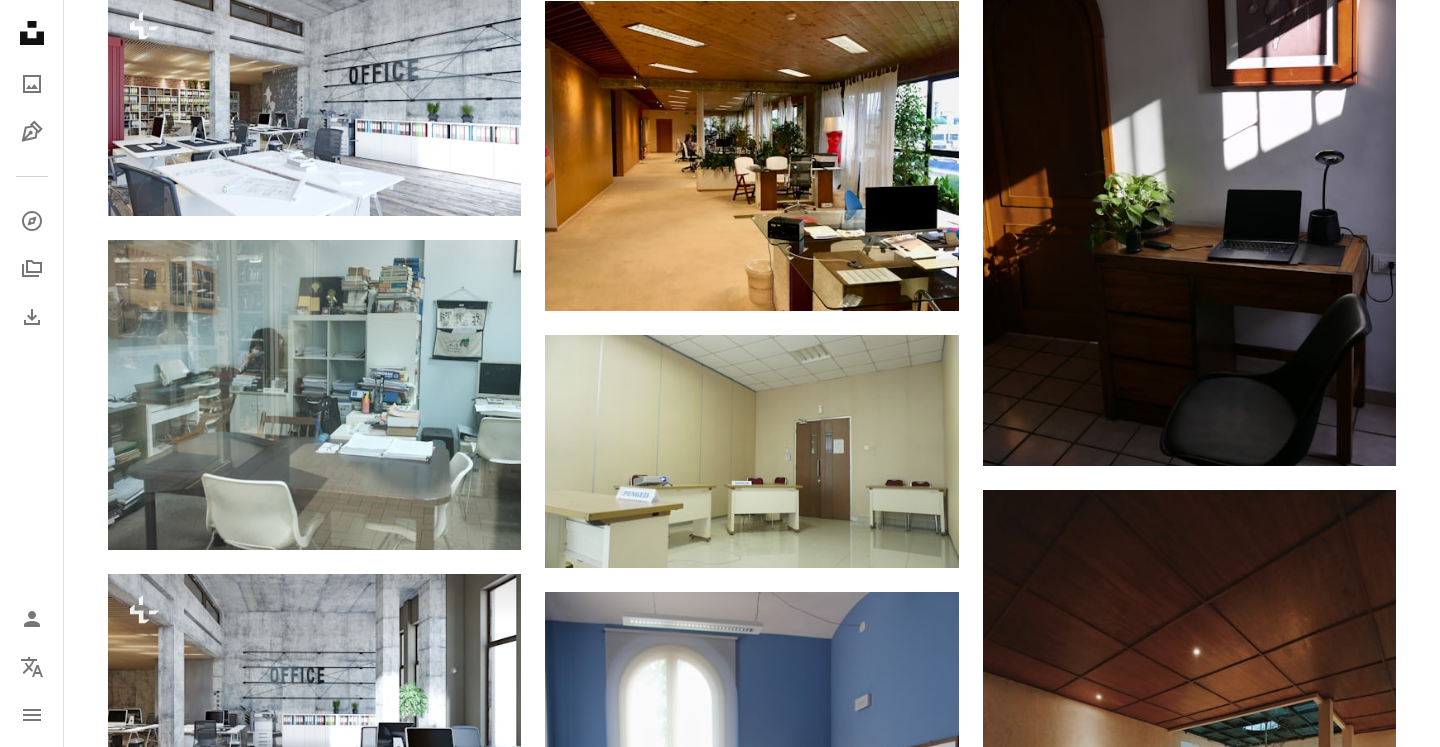 click on "An X shape Join Unsplash Already have an account?  Login First name Last name Email Username  (only letters, numbers and underscores) Password  (min. 8 char) Join By joining, you agree to the  Terms  and  Privacy Policy ." at bounding box center [720, 3532] 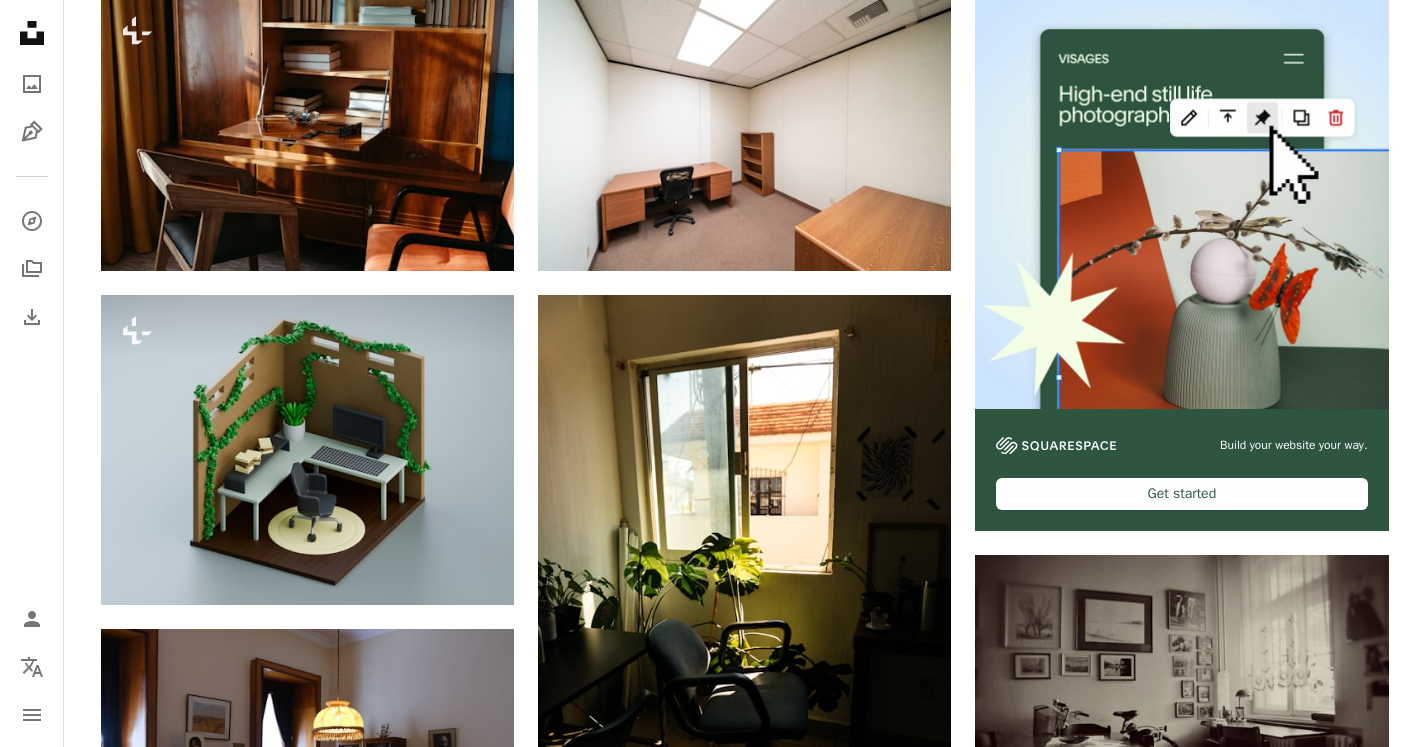 scroll, scrollTop: 0, scrollLeft: 0, axis: both 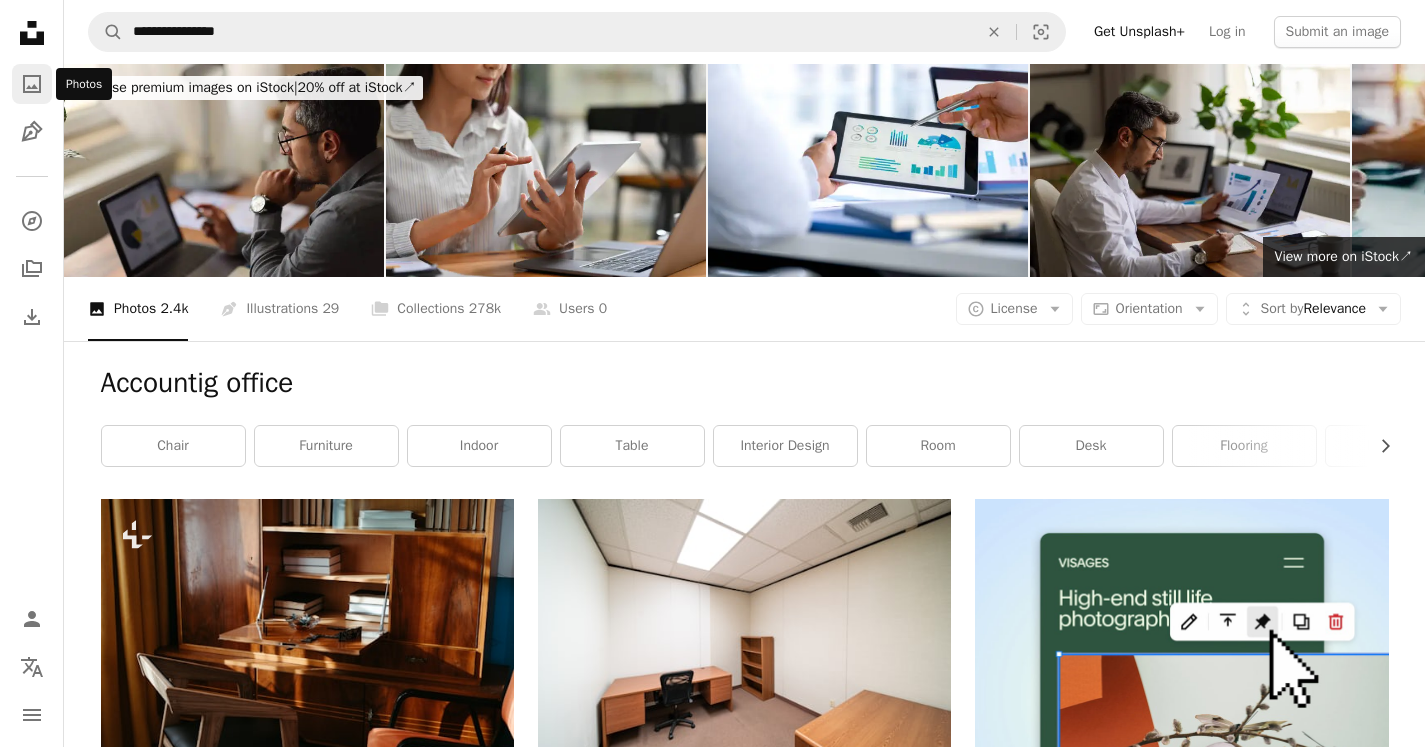 click on "A photo" 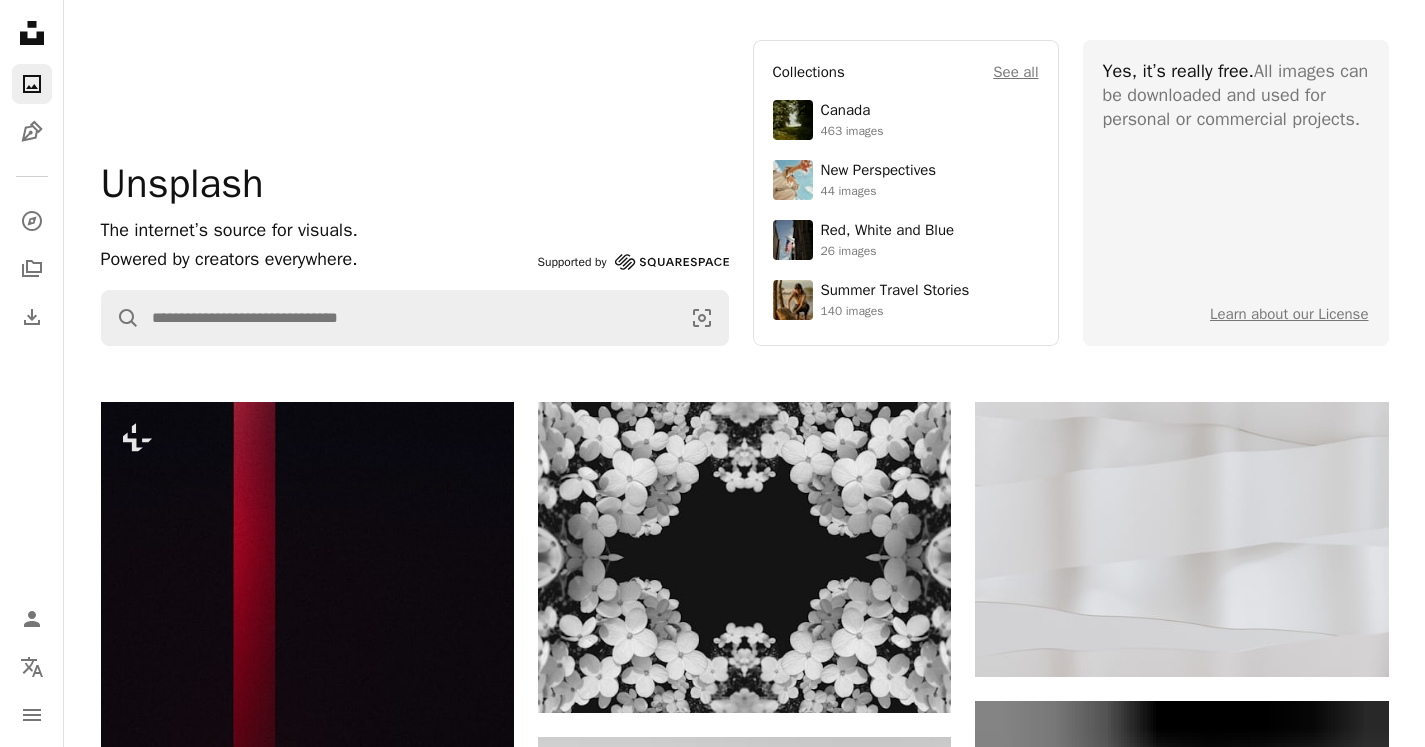 scroll, scrollTop: 0, scrollLeft: 0, axis: both 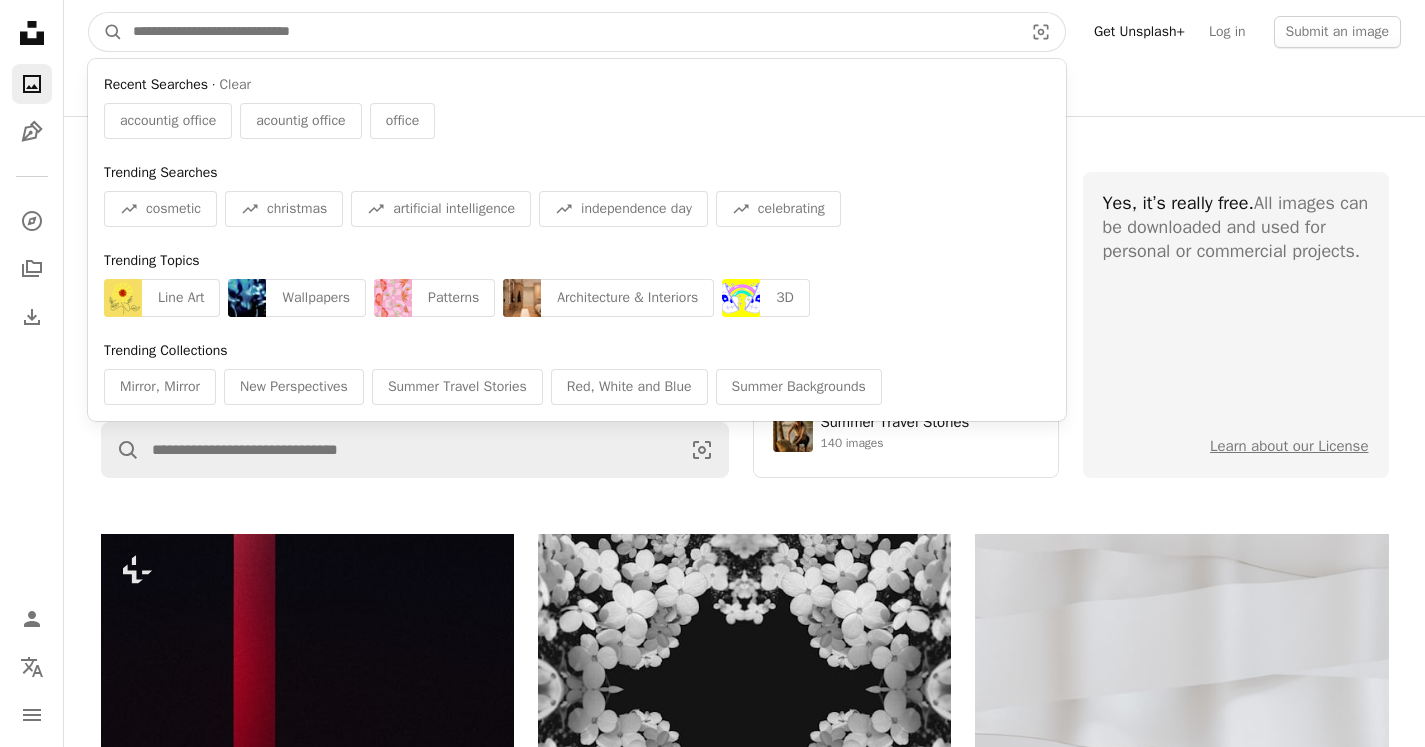click at bounding box center (570, 32) 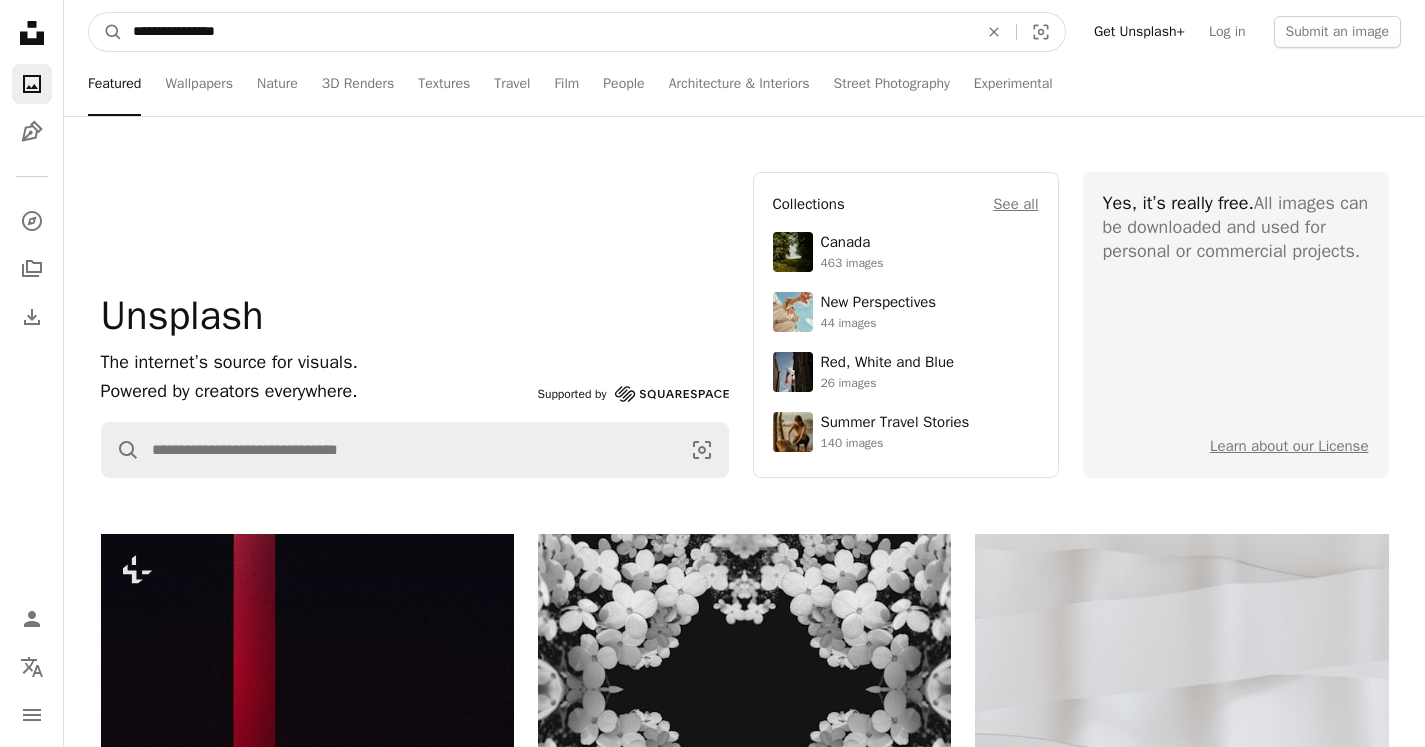 type on "**********" 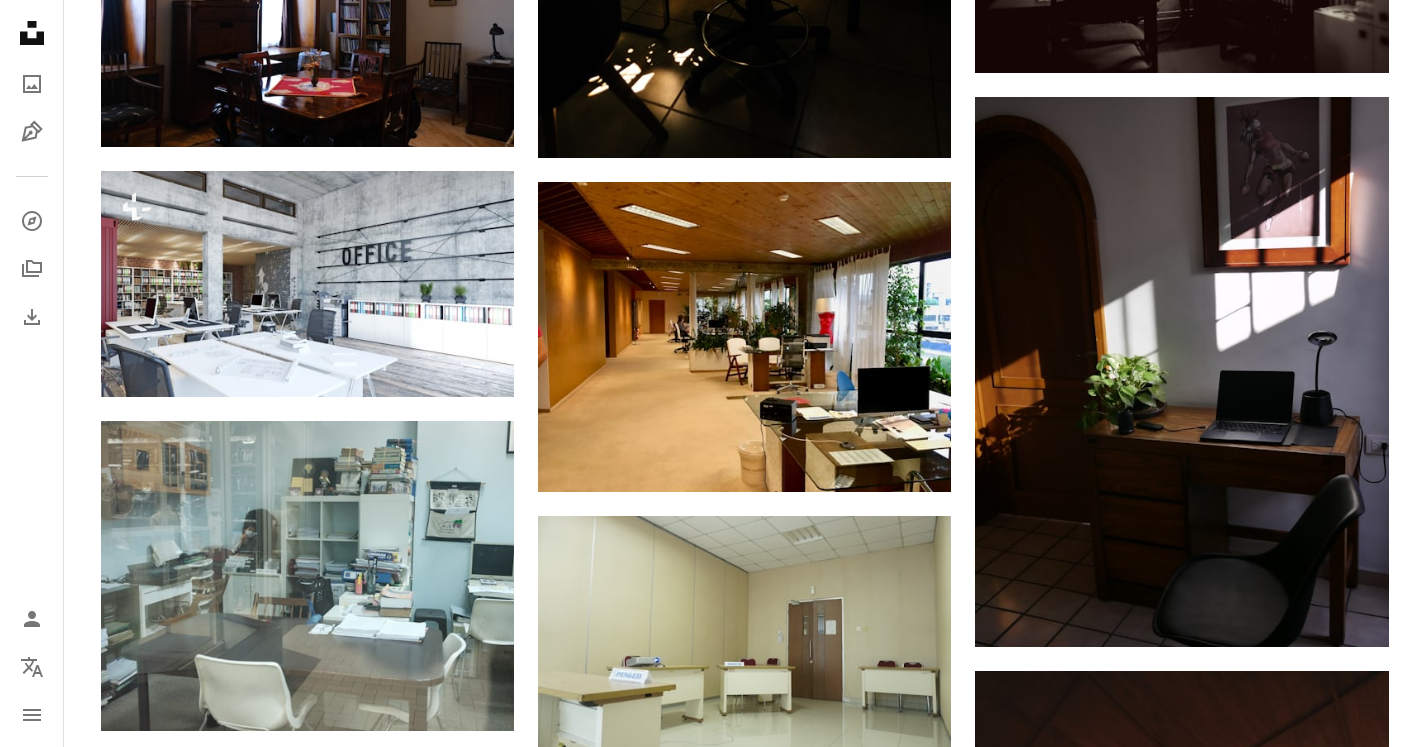 scroll, scrollTop: 1286, scrollLeft: 0, axis: vertical 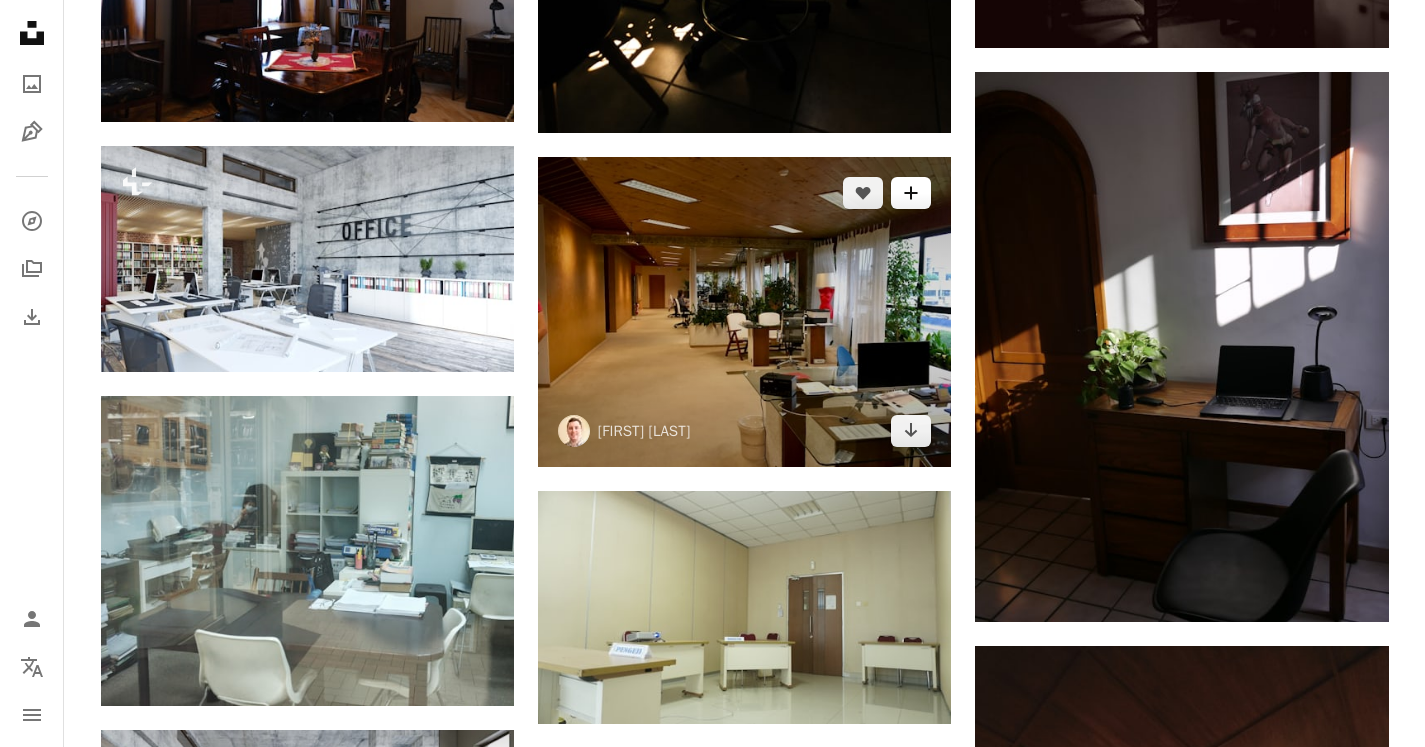 click 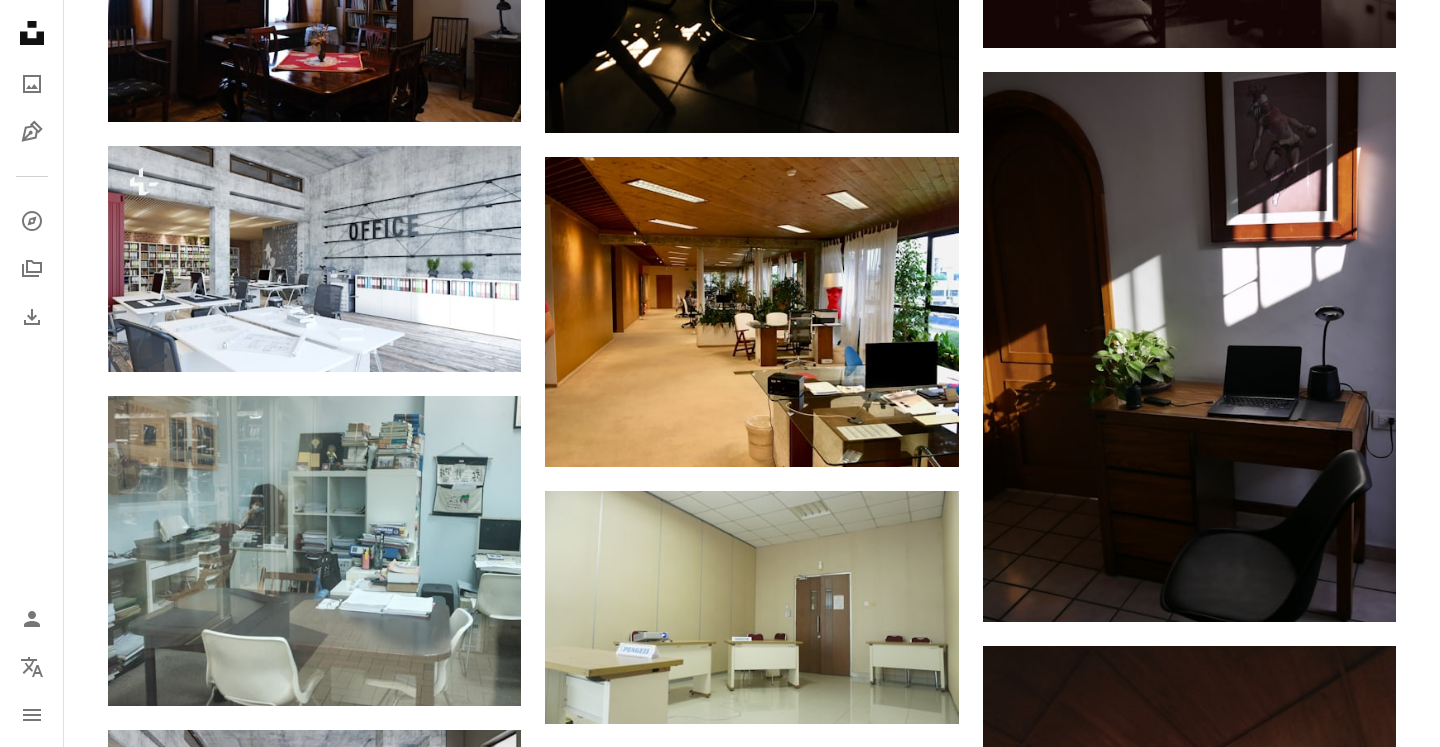 click on "Join Unsplash Already have an account?  Login First name Last name Email Username  (only letters, numbers and underscores) Password  (min. 8 char) Join By joining, you agree to the  Terms  and  Privacy Policy ." at bounding box center (860, 3767) 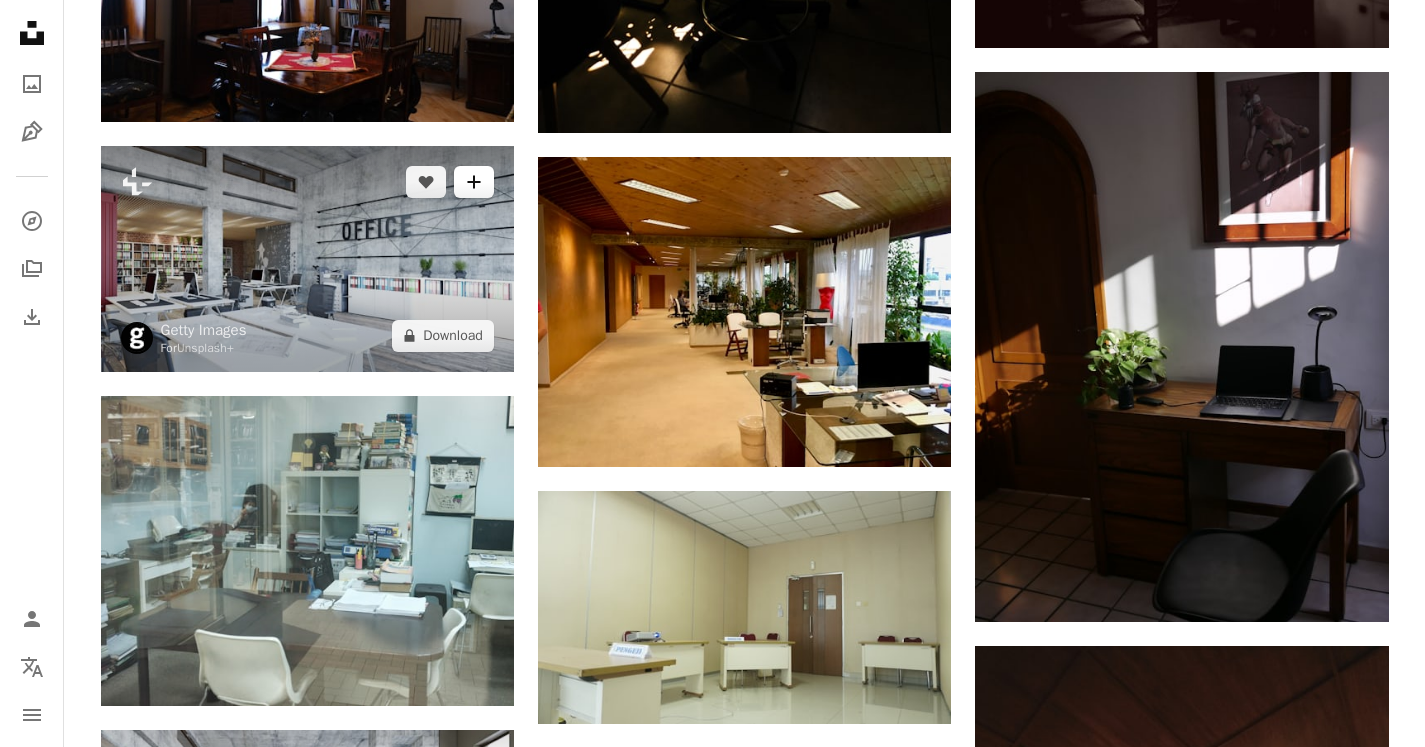 click on "A plus sign" 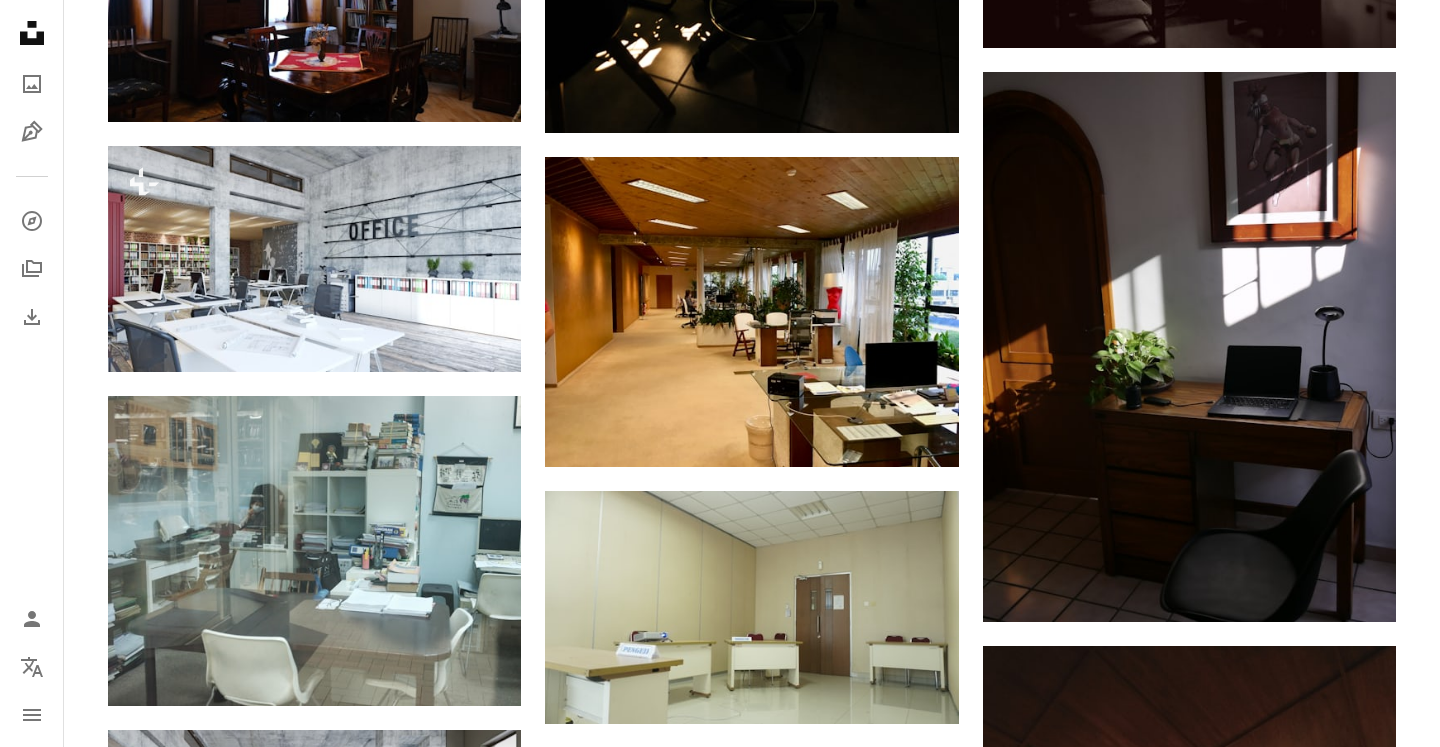 click on "An X shape Join Unsplash Already have an account?  Login First name Last name Email Username  (only letters, numbers and underscores) Password  (min. 8 char) Join By joining, you agree to the  Terms  and  Privacy Policy ." at bounding box center [720, 3688] 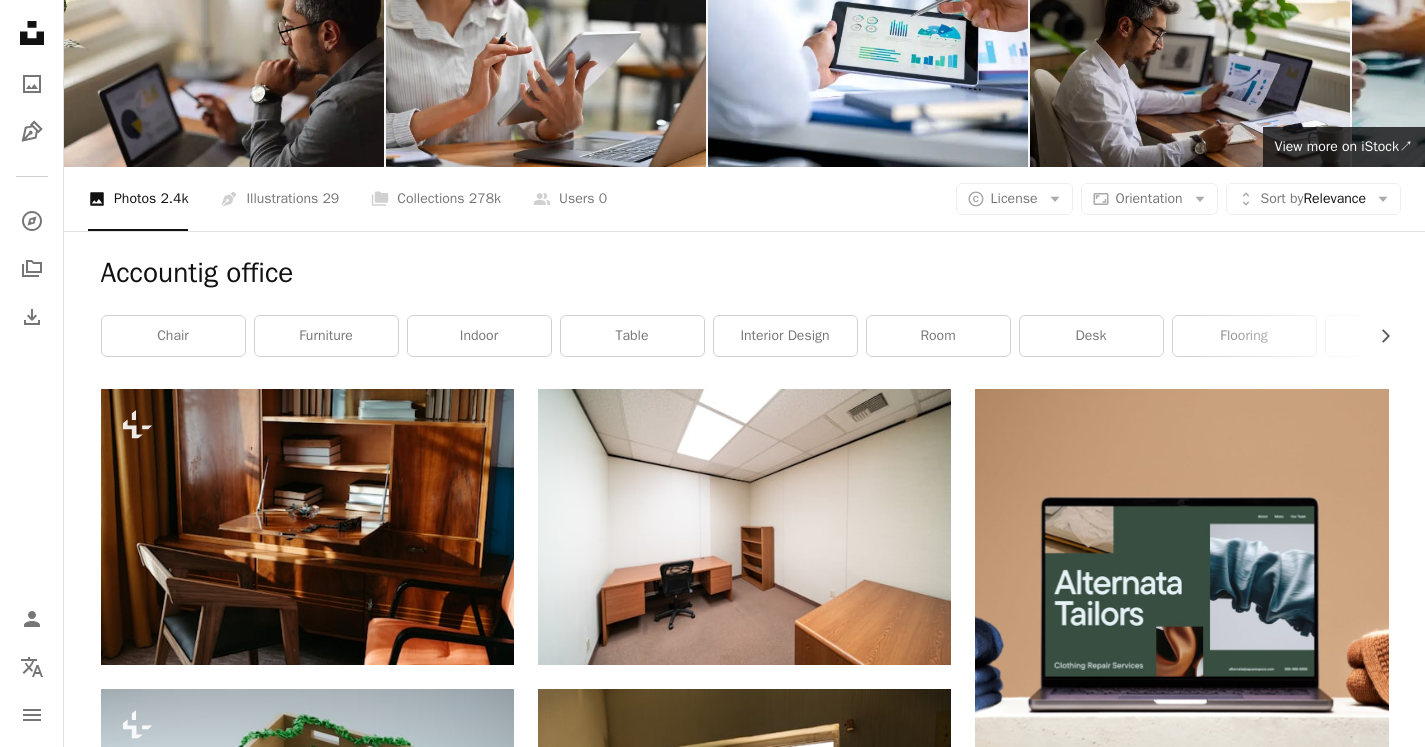 scroll, scrollTop: 0, scrollLeft: 0, axis: both 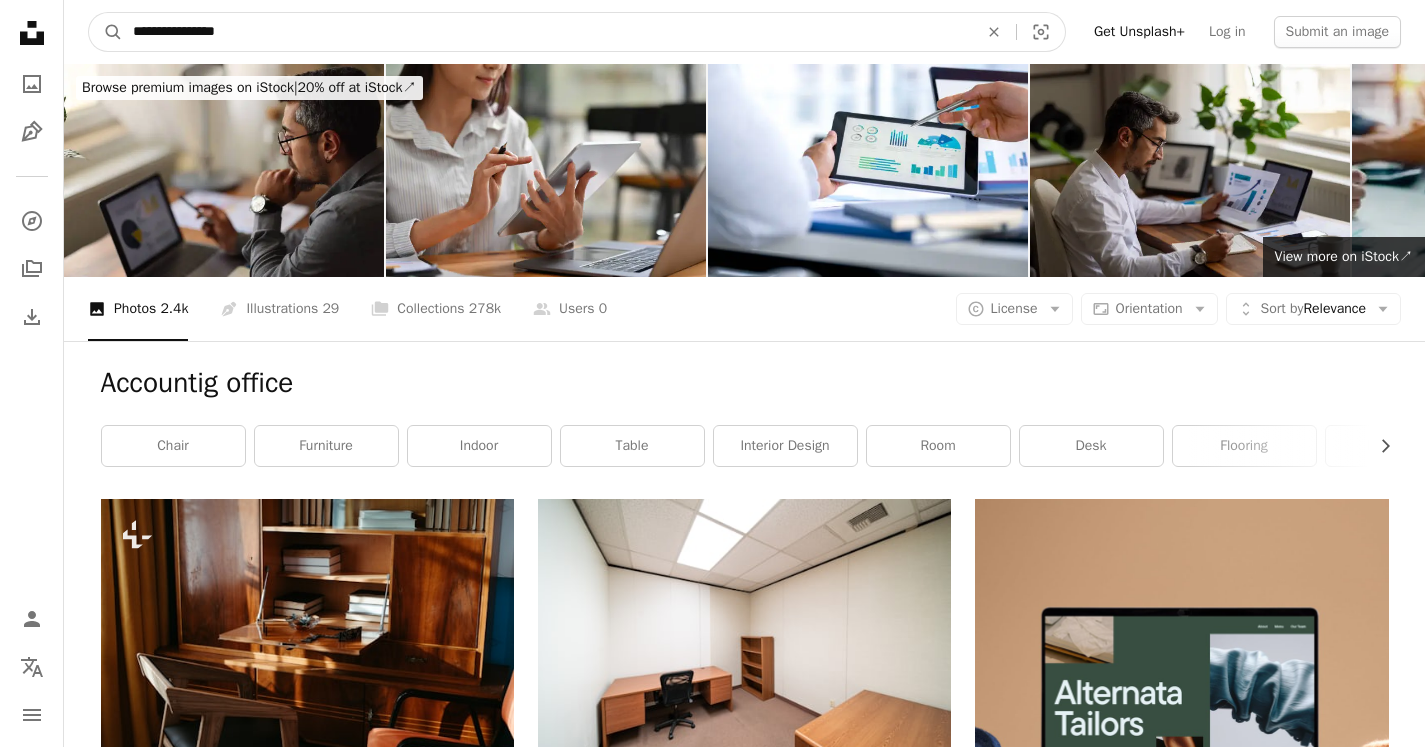 click on "**********" at bounding box center [547, 32] 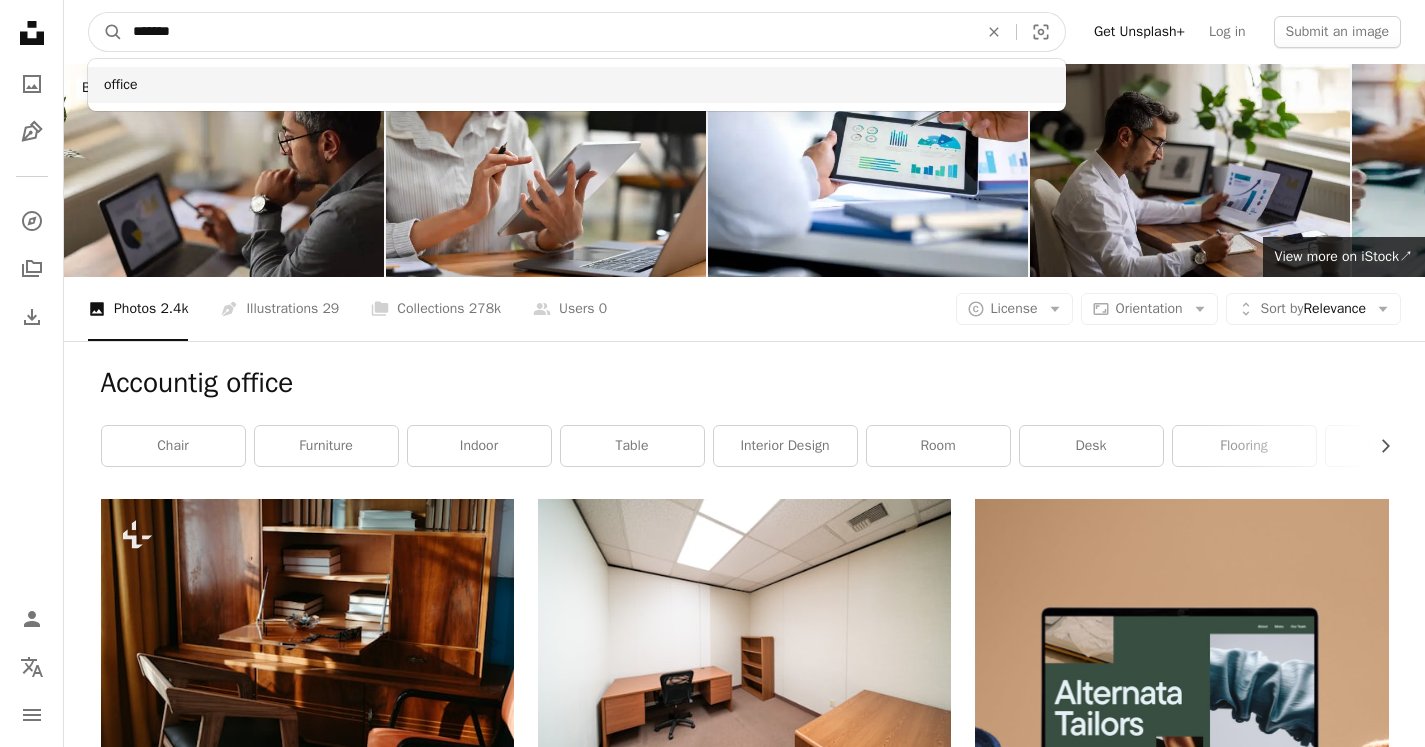 type on "******" 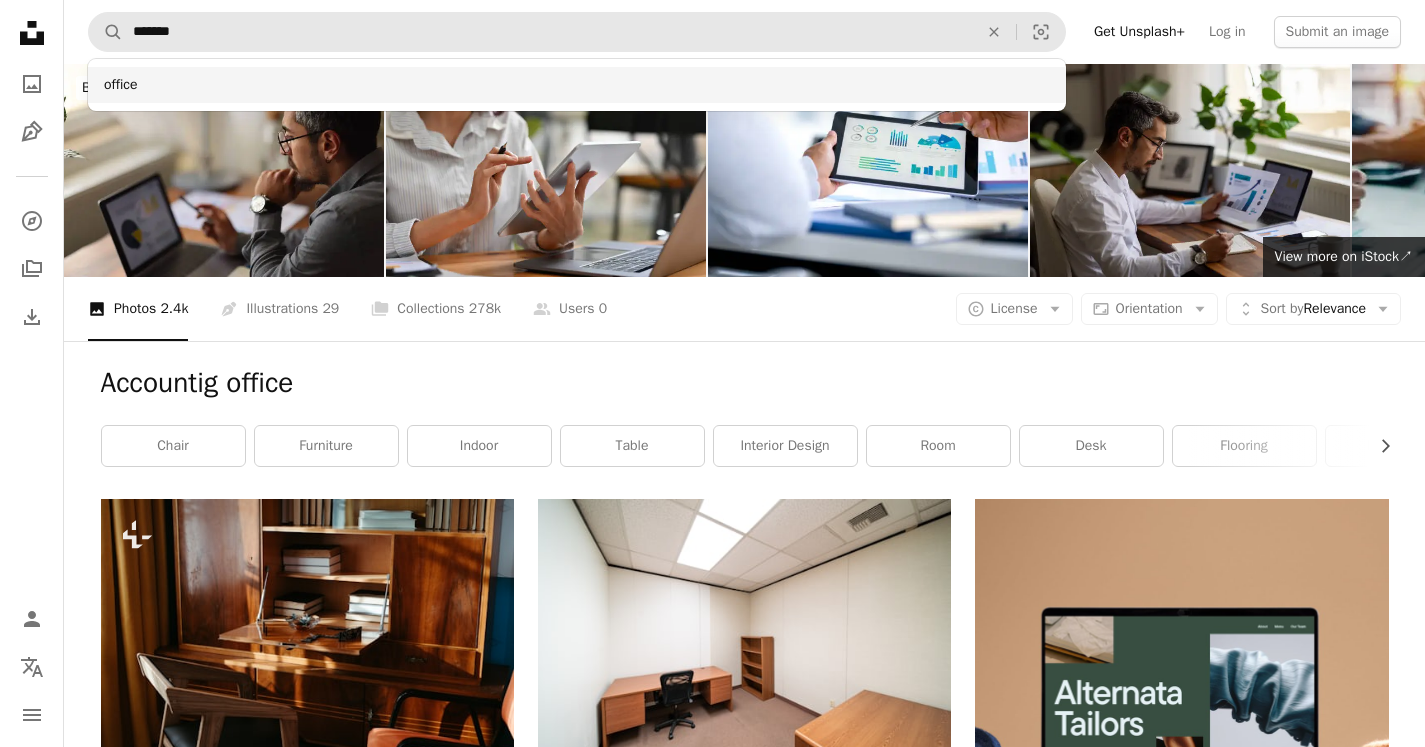 click on "office" at bounding box center (577, 85) 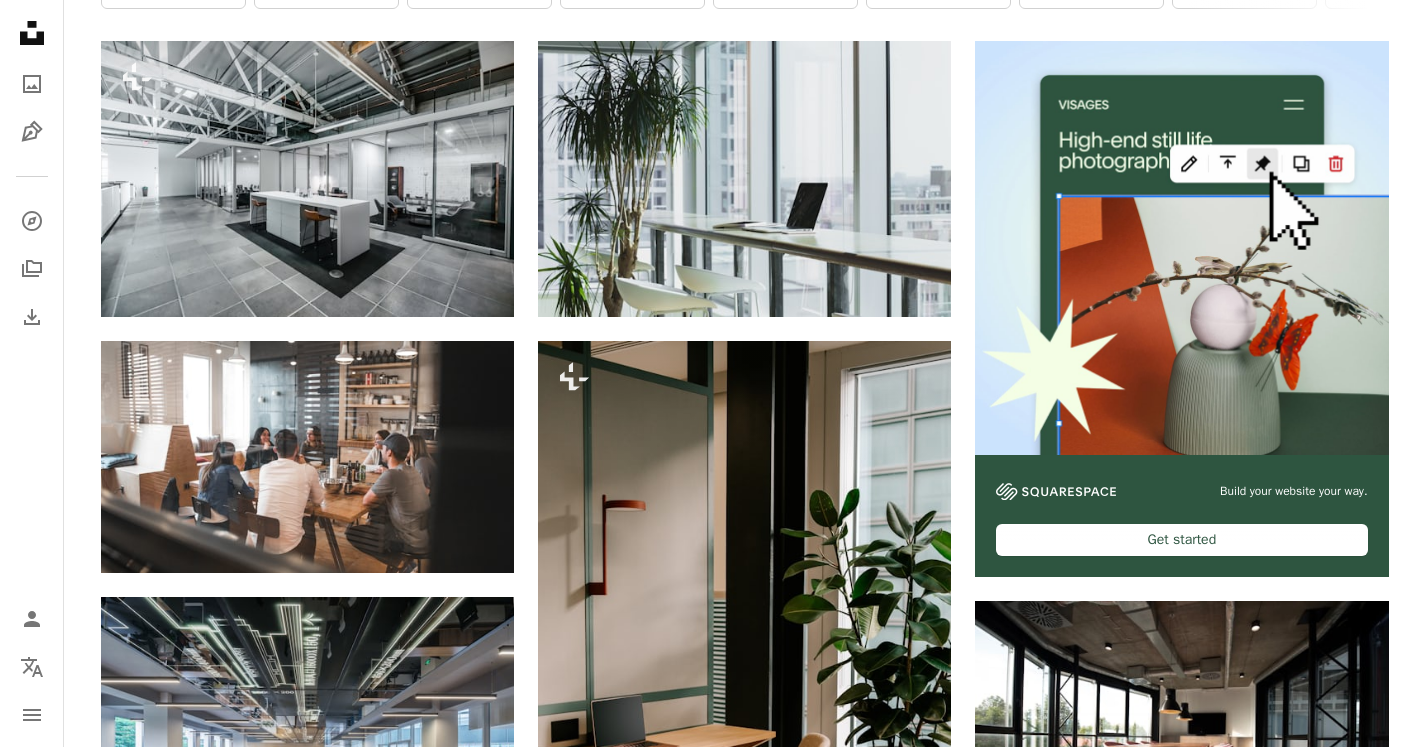 scroll, scrollTop: 439, scrollLeft: 0, axis: vertical 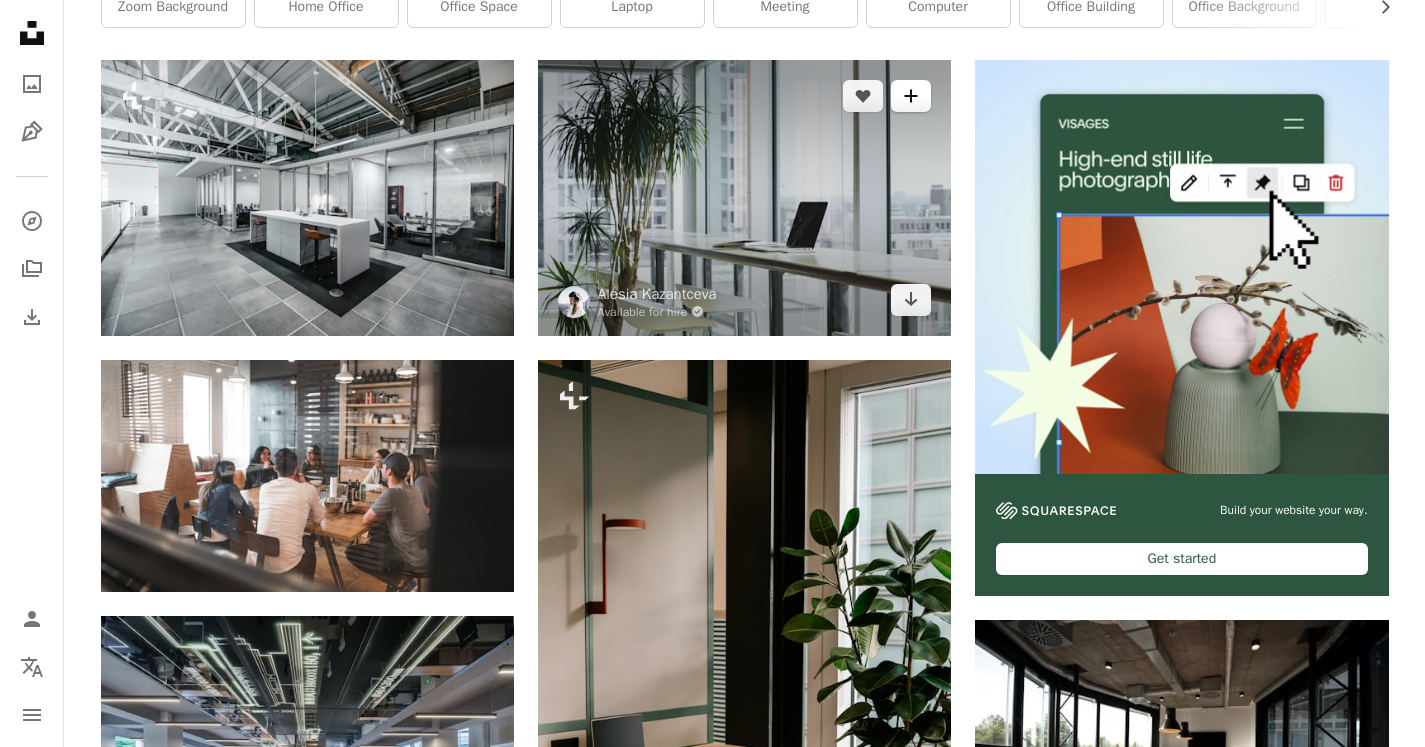 click 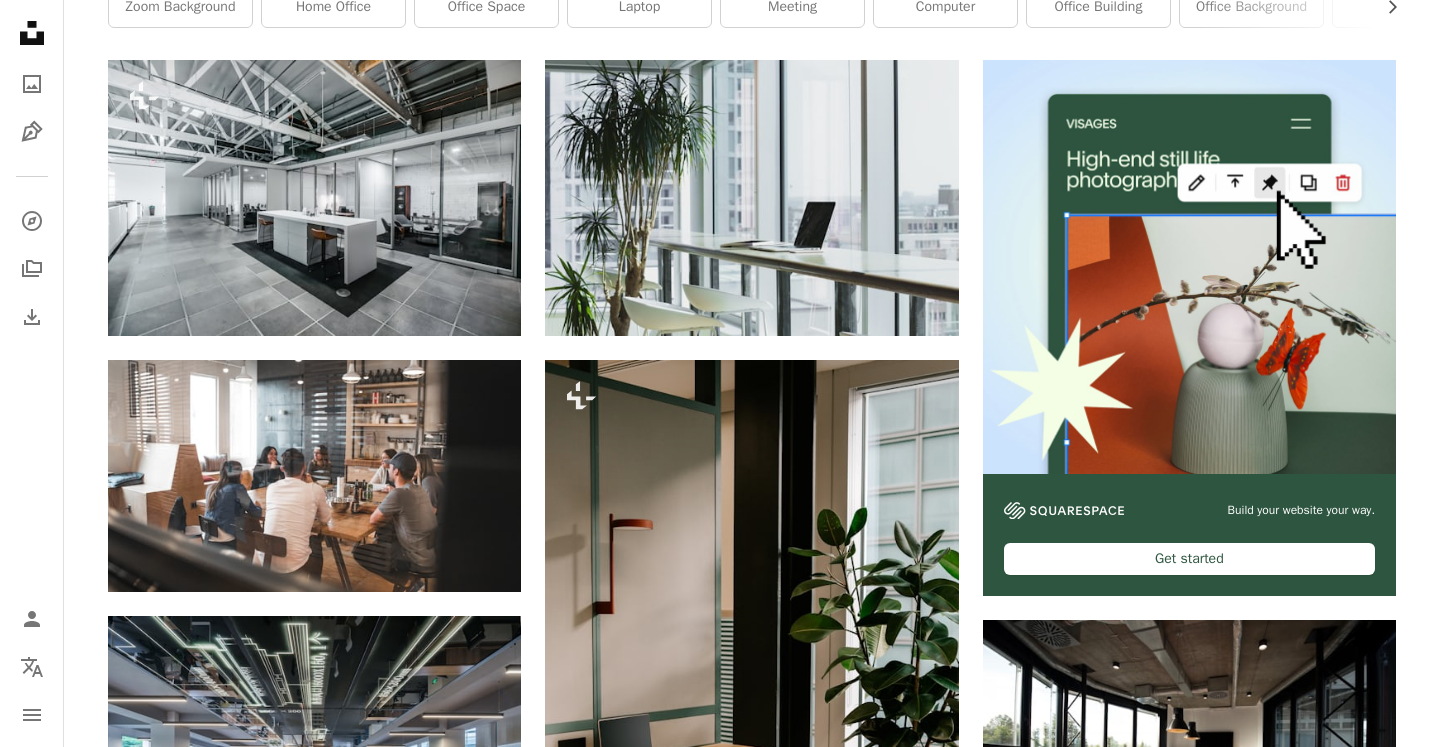 click on "An X shape Join Unsplash Already have an account?  Login First name Last name Email Username  (only letters, numbers and underscores) Password  (min. 8 char) Join By joining, you agree to the  Terms  and  Privacy Policy ." at bounding box center [720, 6726] 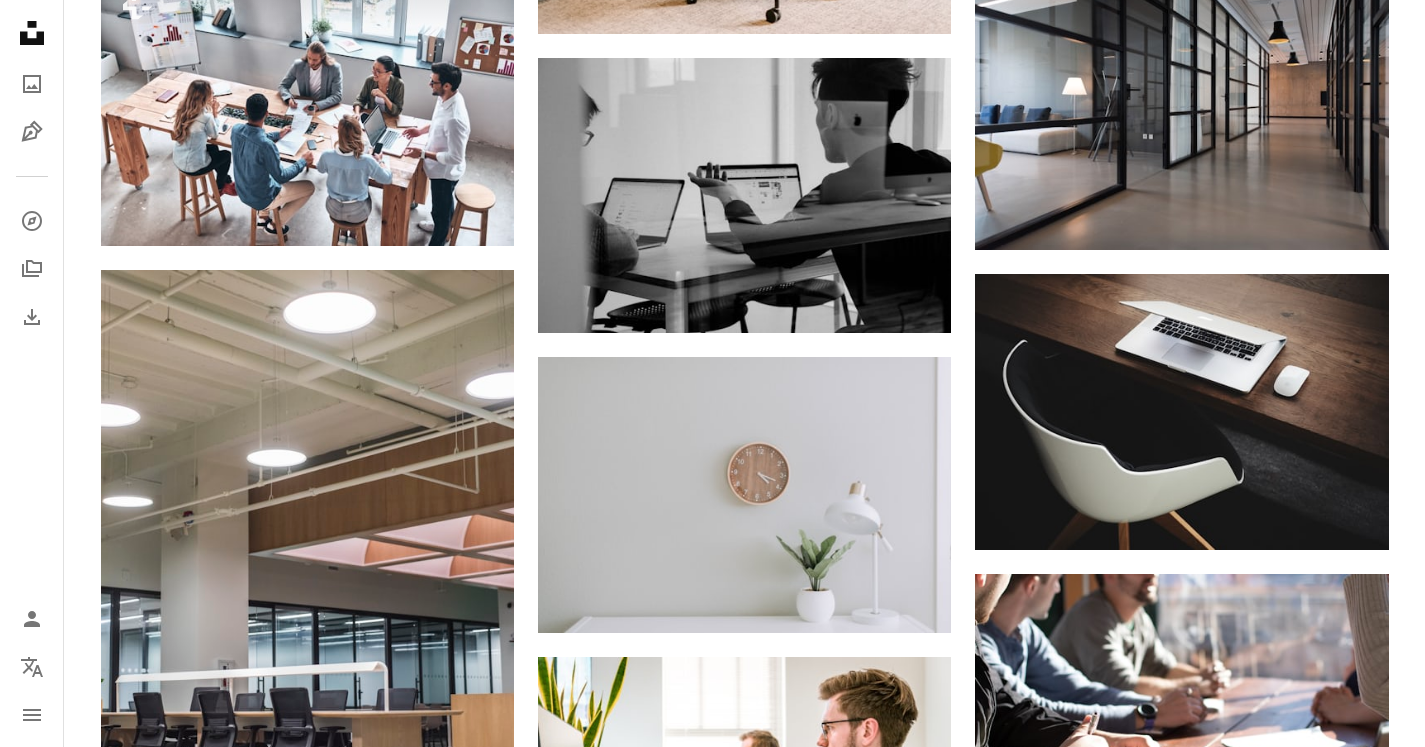 scroll, scrollTop: 1442, scrollLeft: 0, axis: vertical 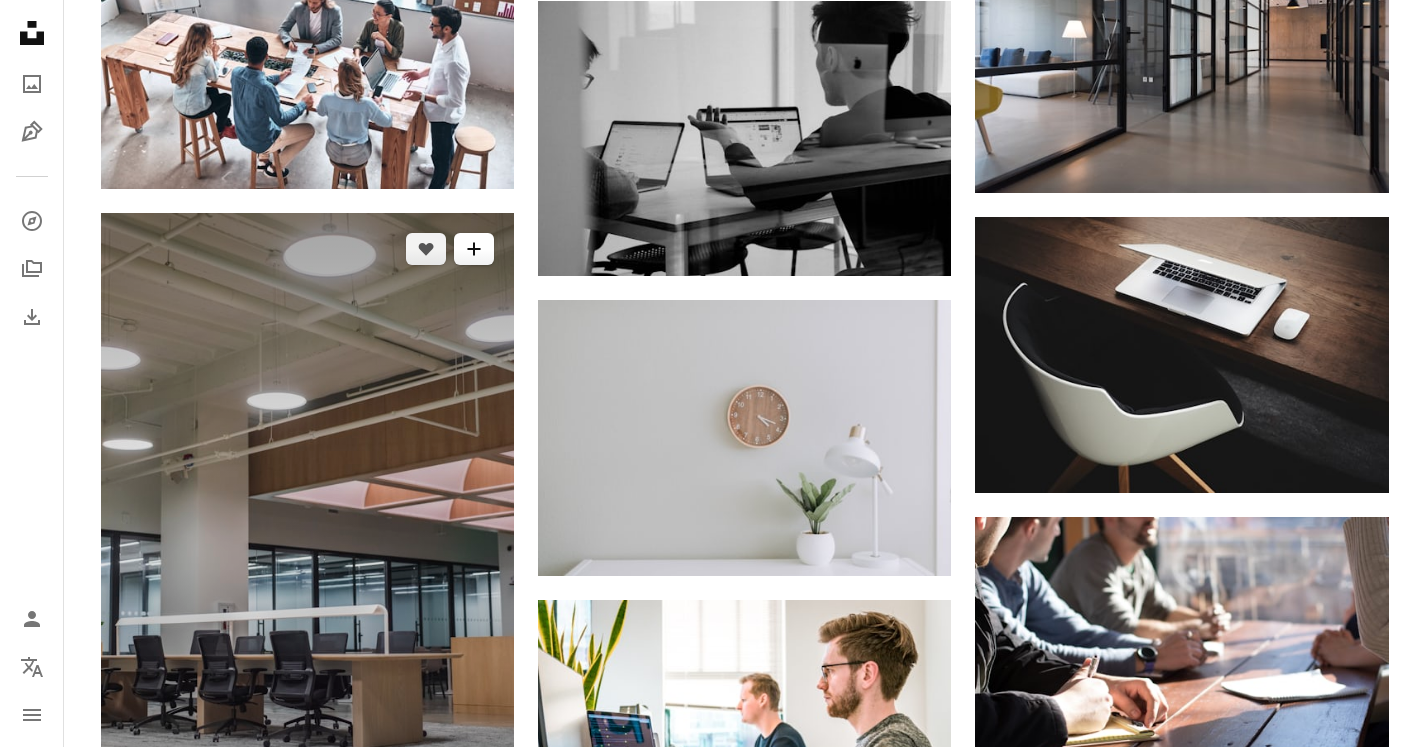 click 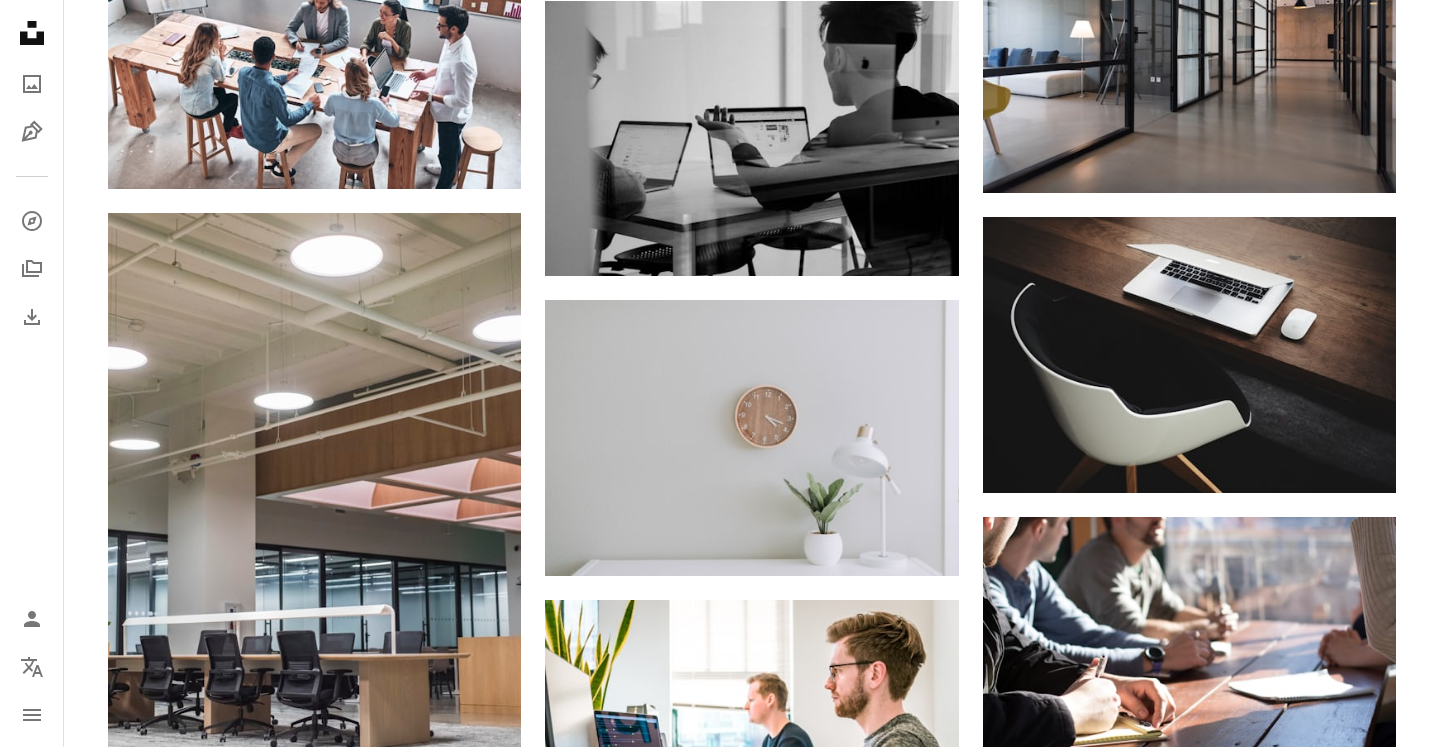 click on "An X shape Join Unsplash Already have an account?  Login First name Last name Email Username  (only letters, numbers and underscores) Password  (min. 8 char) Join By joining, you agree to the  Terms  and  Privacy Policy ." at bounding box center (720, 5723) 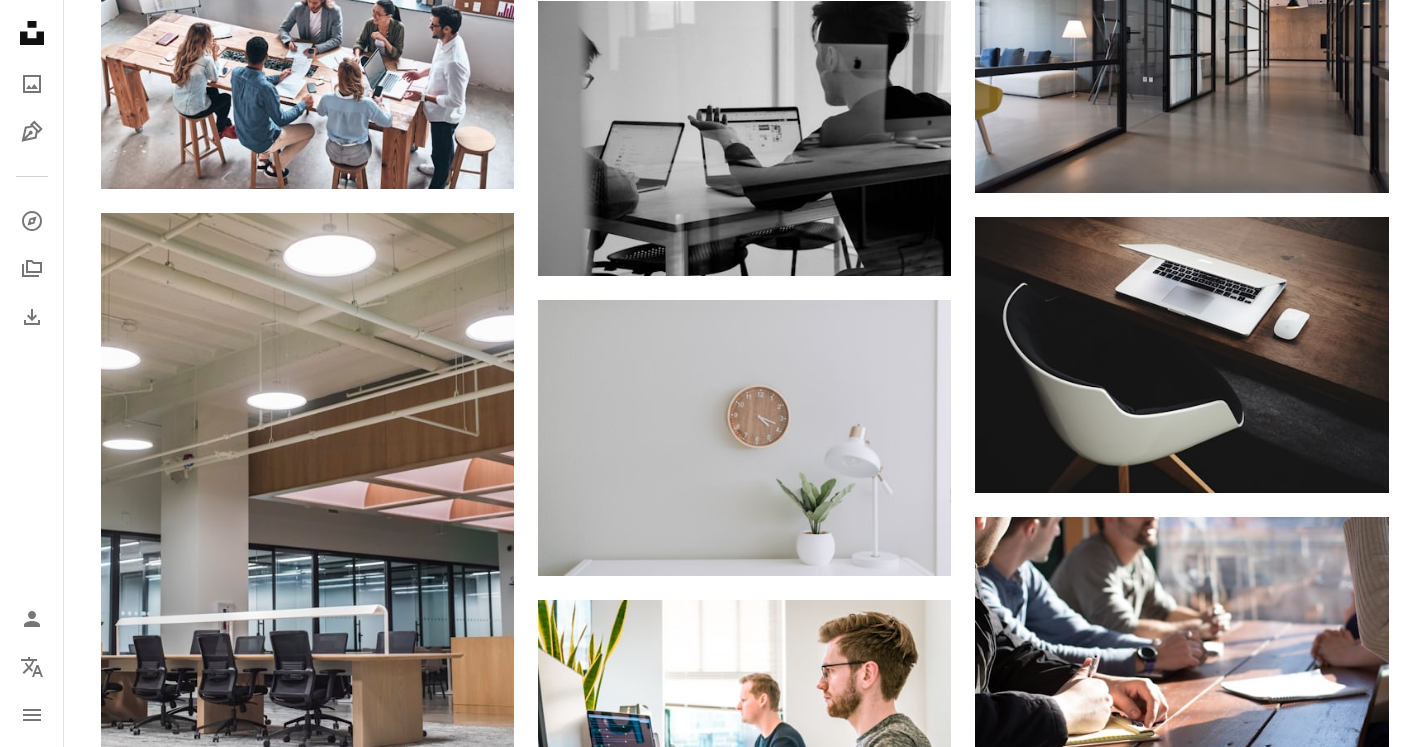 scroll, scrollTop: 2196, scrollLeft: 0, axis: vertical 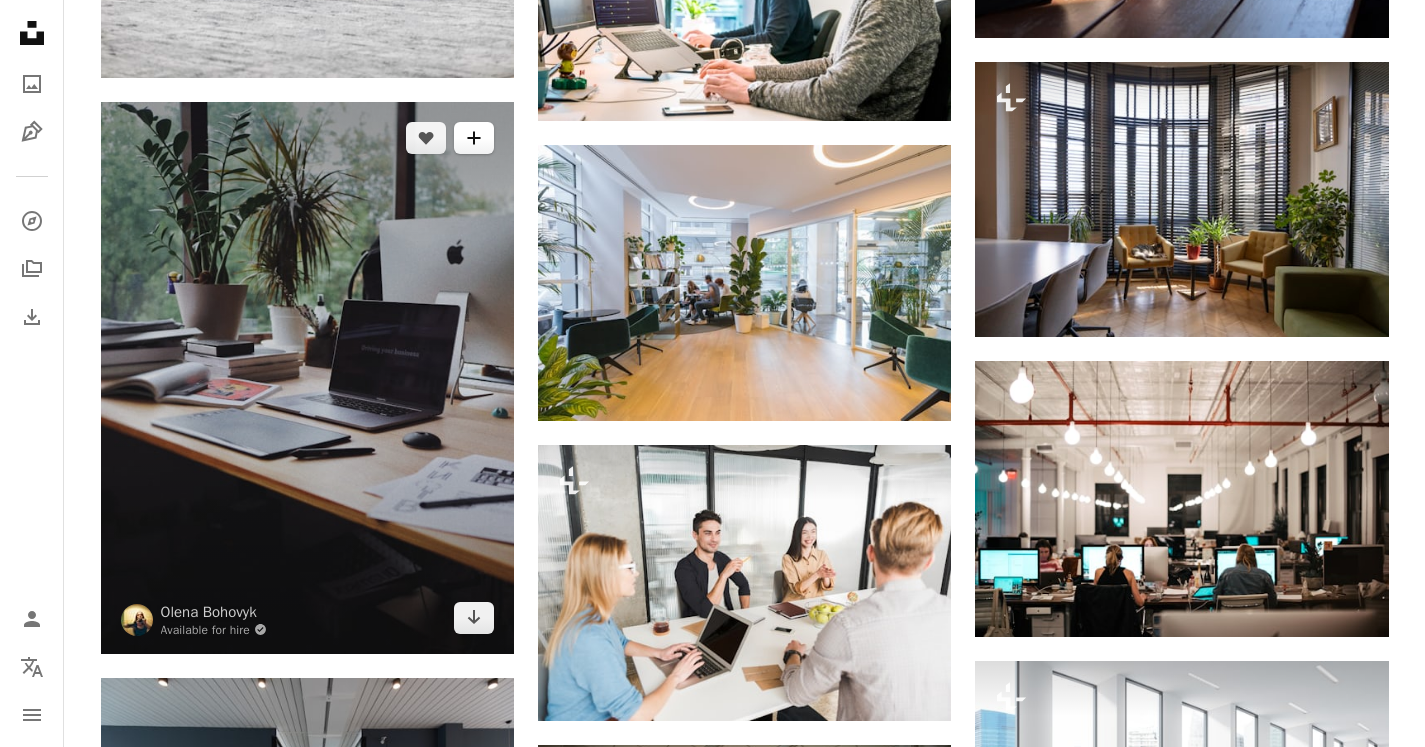 click on "A plus sign" 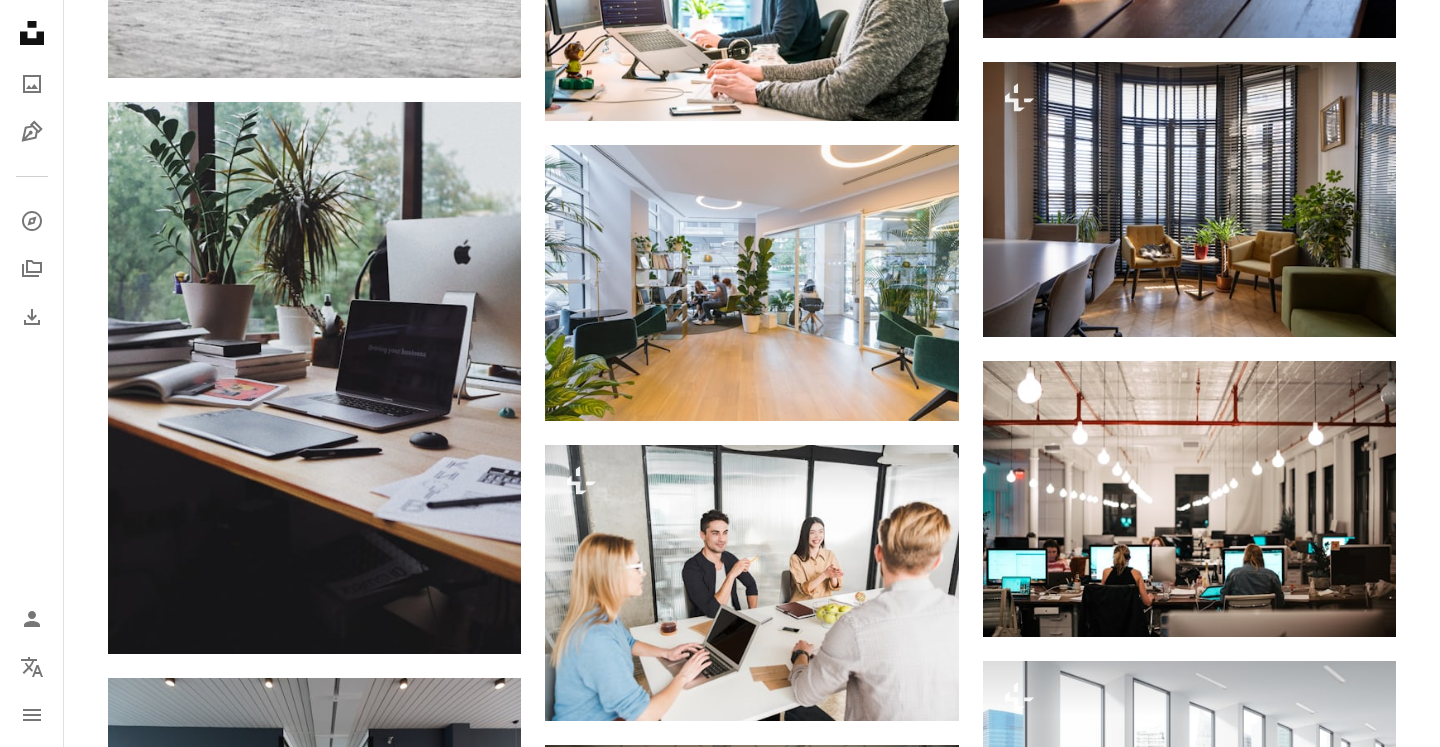 click on "An X shape Join Unsplash Already have an account?  Login First name Last name Email Username  (only letters, numbers and underscores) Password  (min. 8 char) Join By joining, you agree to the  Terms  and  Privacy Policy ." at bounding box center [720, 4969] 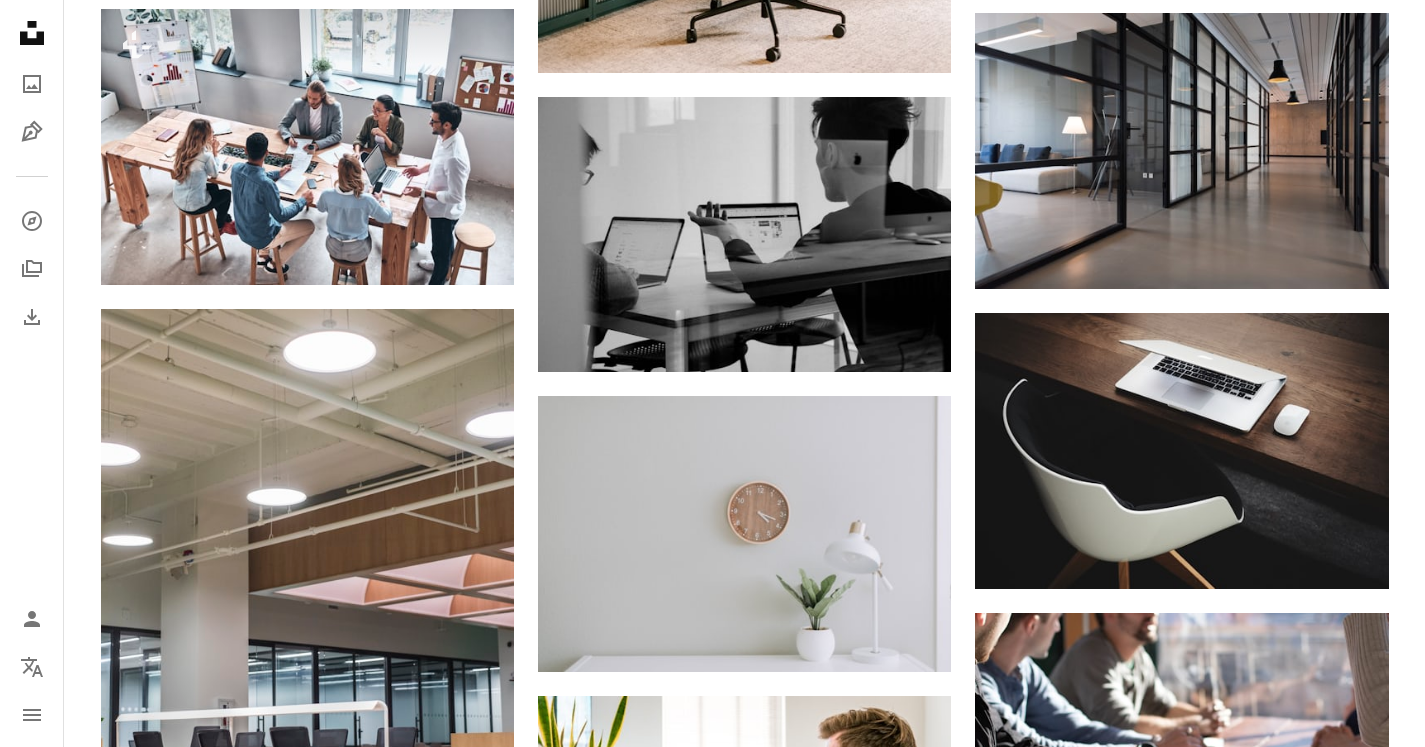 scroll, scrollTop: 1356, scrollLeft: 0, axis: vertical 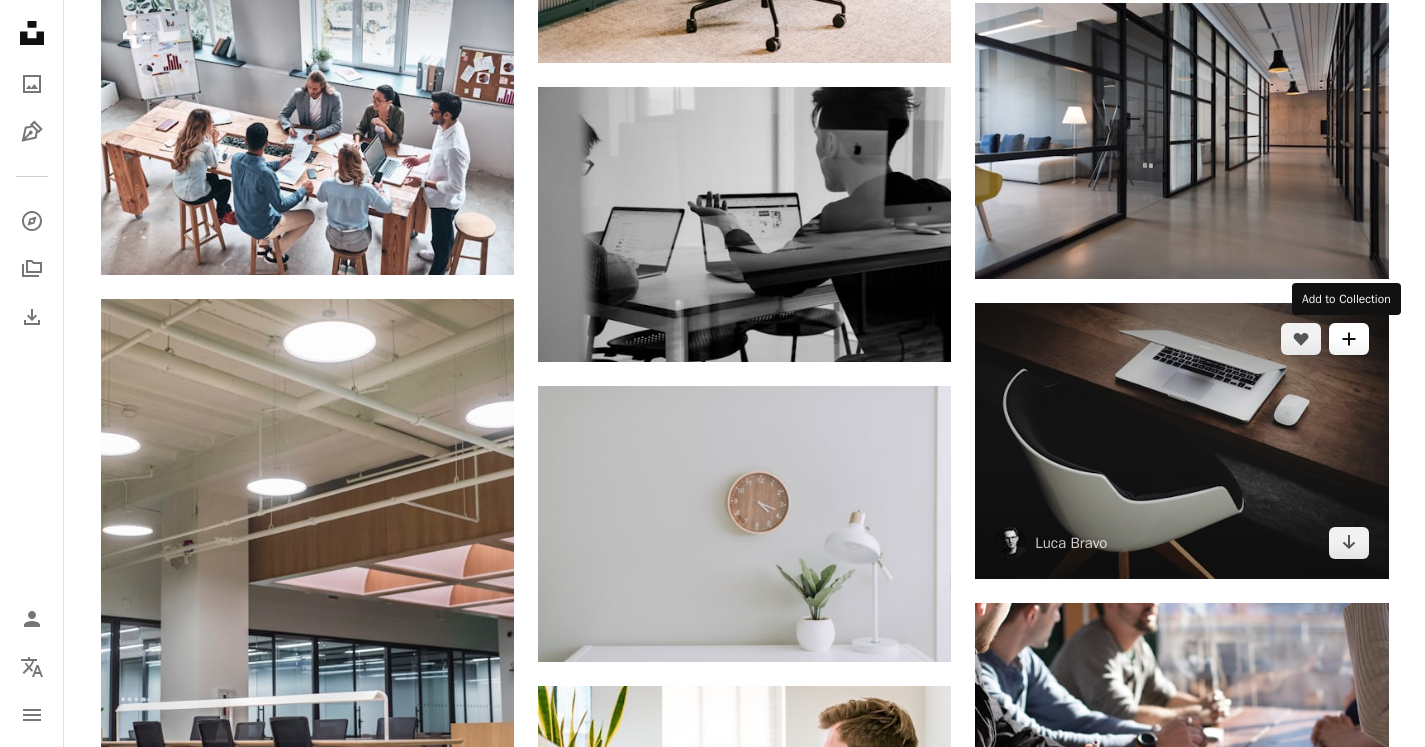 click 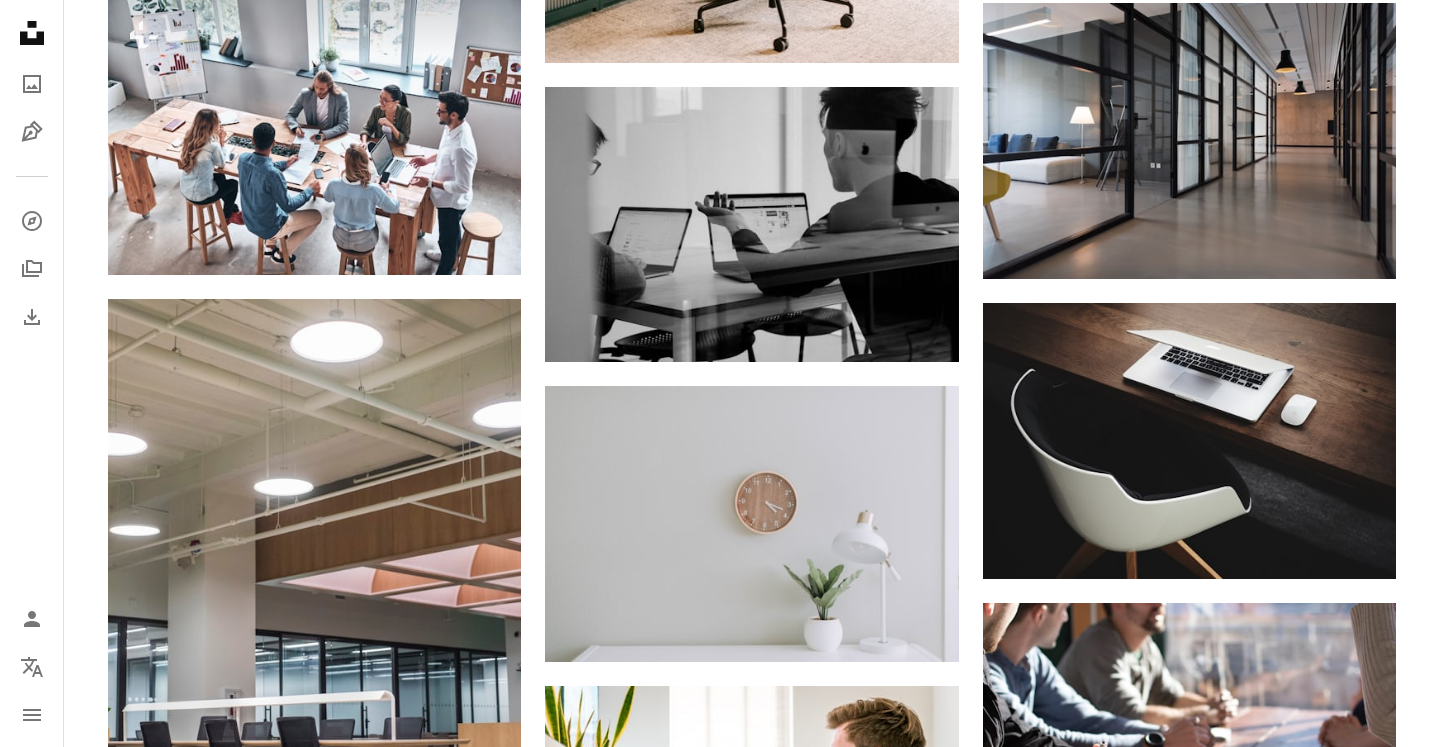 click on "An X shape Join Unsplash Already have an account?  Login First name Last name Email Username  (only letters, numbers and underscores) Password  (min. 8 char) Join By joining, you agree to the  Terms  and  Privacy Policy ." at bounding box center (720, 5809) 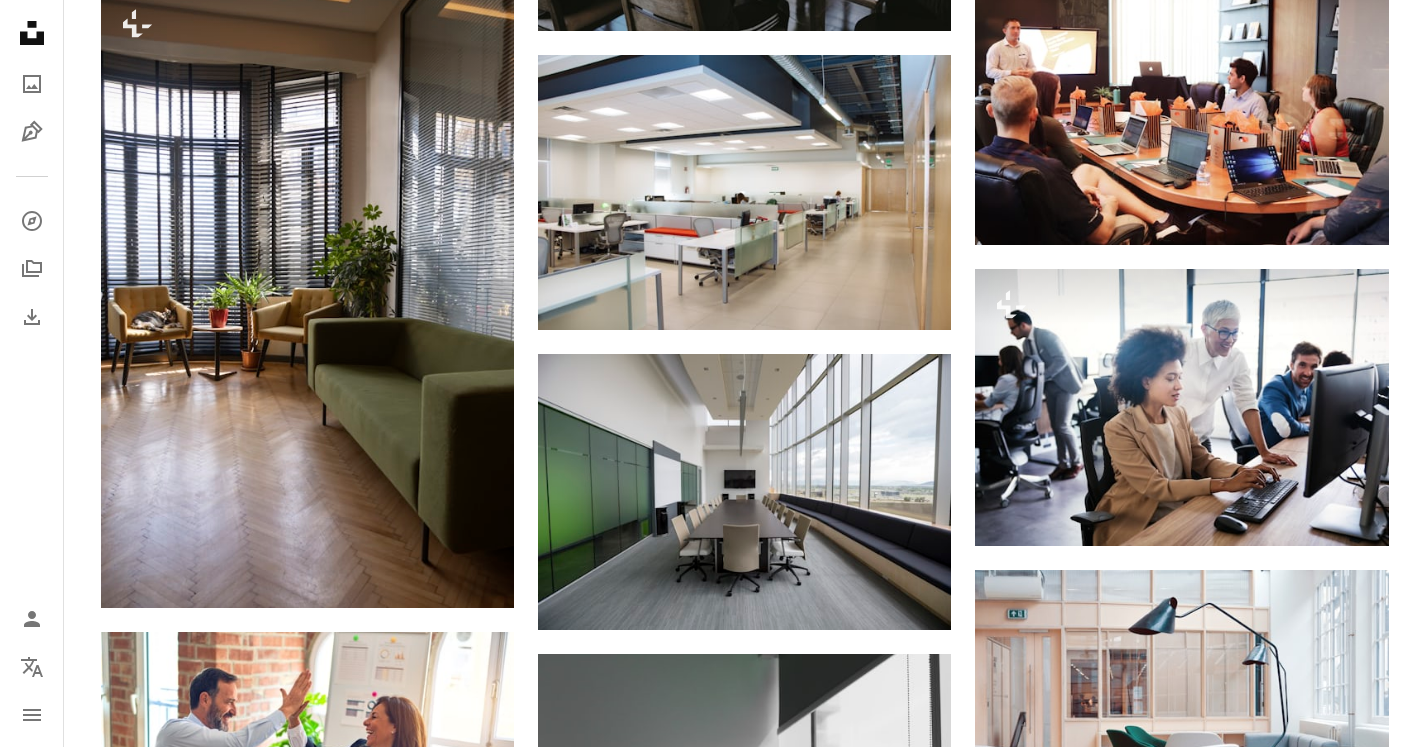 scroll, scrollTop: 3504, scrollLeft: 0, axis: vertical 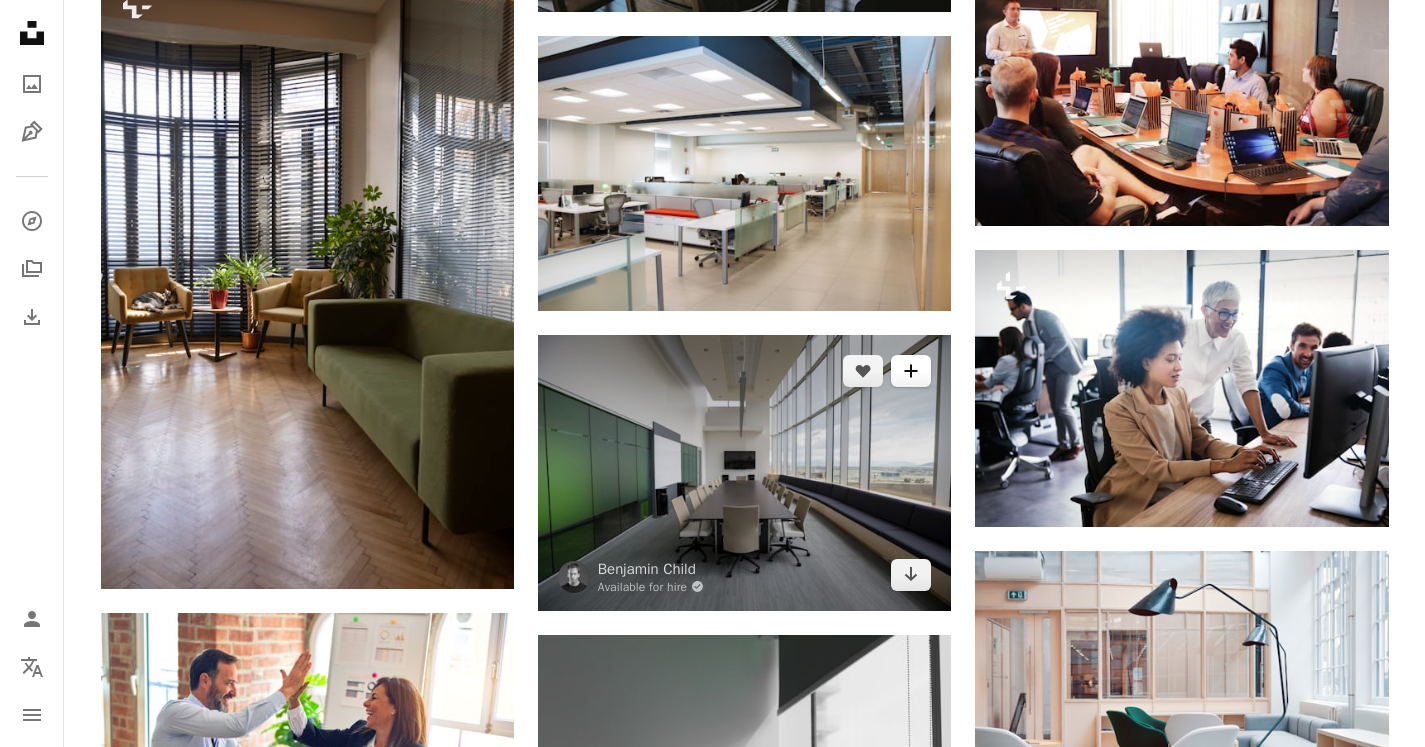 click on "A plus sign" 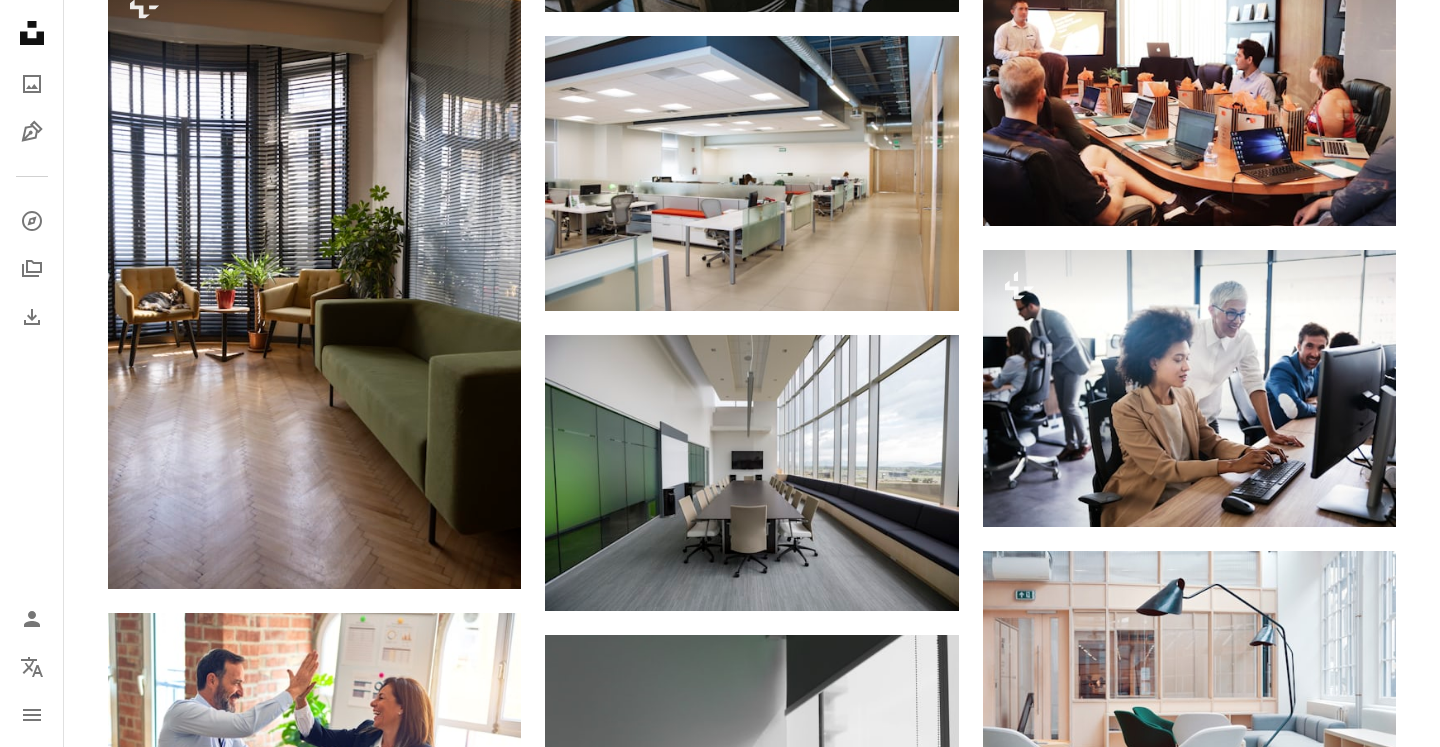 click on "An X shape Join Unsplash Already have an account?  Login First name Last name Email Username  (only letters, numbers and underscores) Password  (min. 8 char) Join By joining, you agree to the  Terms  and  Privacy Policy ." at bounding box center (720, 3661) 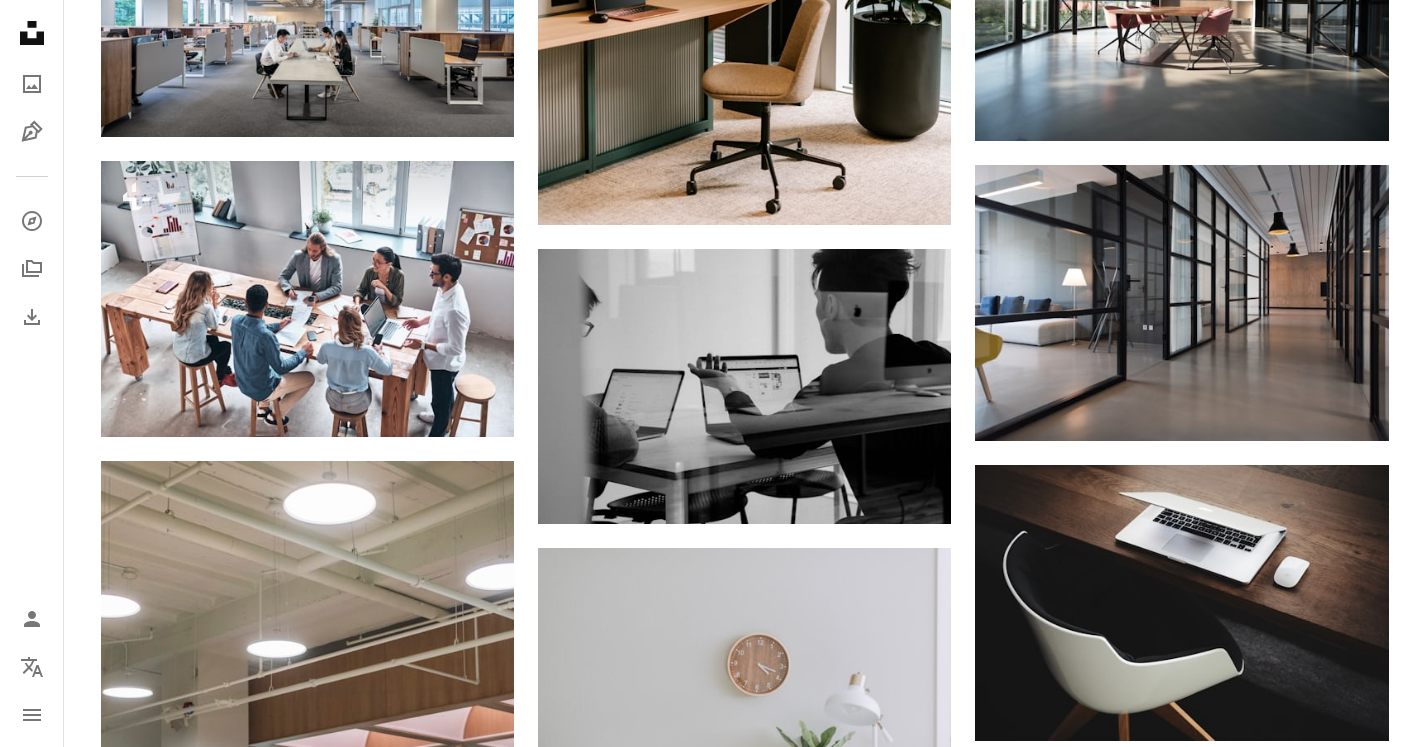 scroll, scrollTop: 1136, scrollLeft: 0, axis: vertical 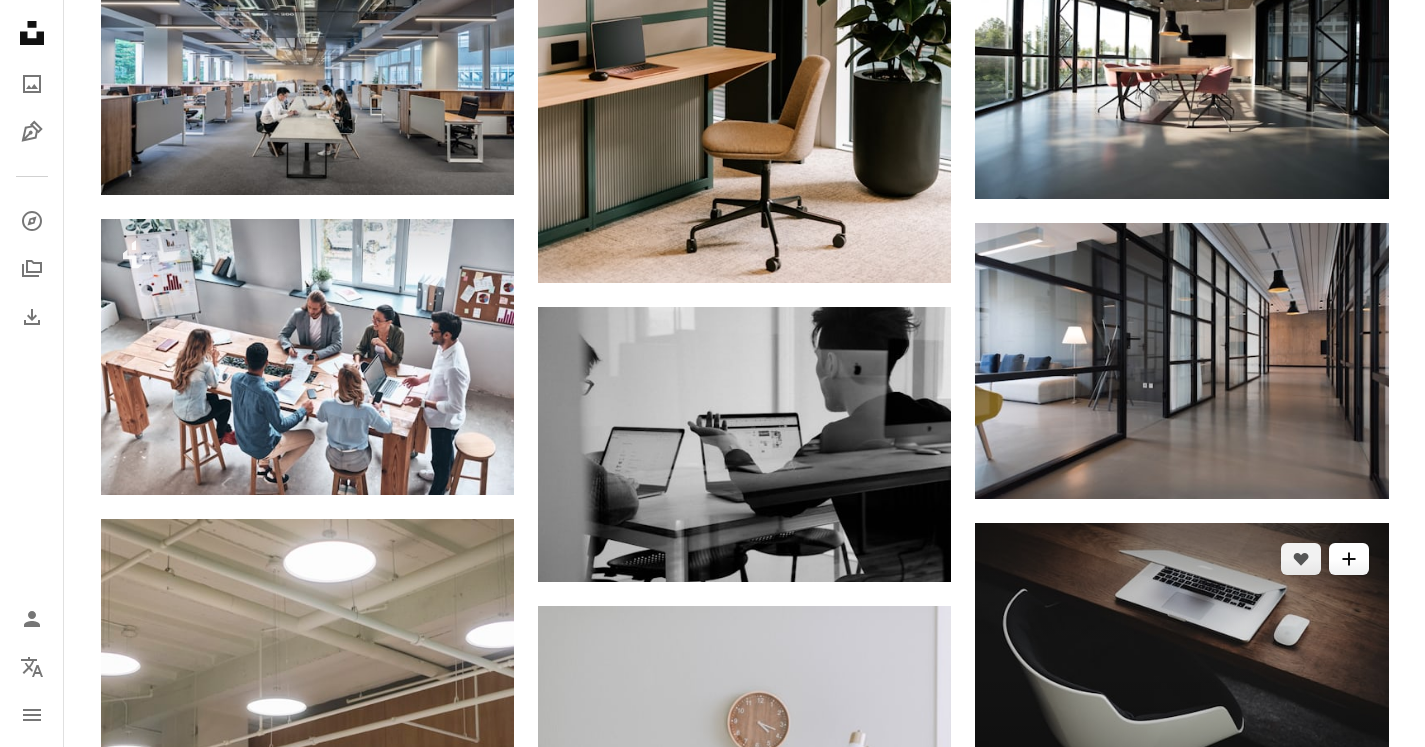 click on "A plus sign" 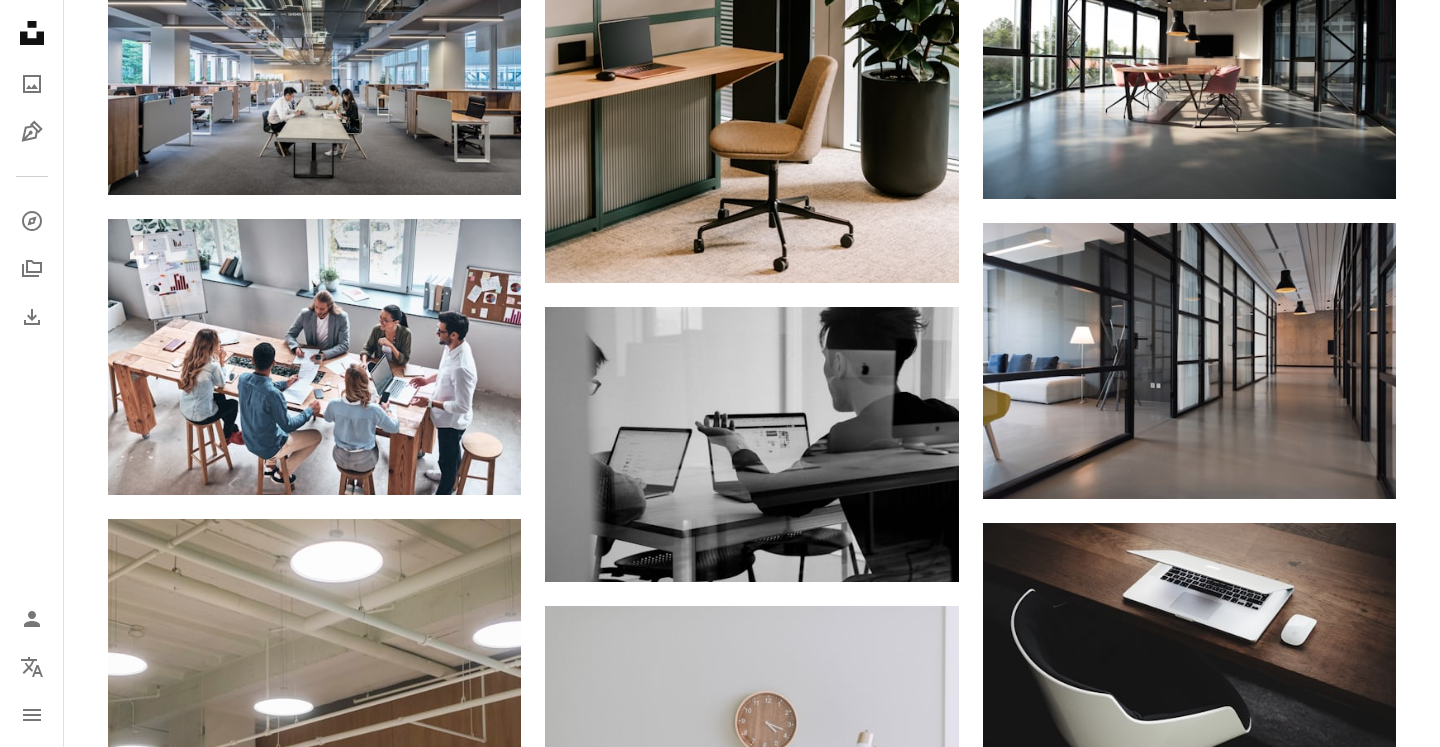 click on "An X shape Join Unsplash Already have an account?  Login First name Last name Email Username  (only letters, numbers and underscores) Password  (min. 8 char) Join By joining, you agree to the  Terms  and  Privacy Policy ." at bounding box center (720, 6029) 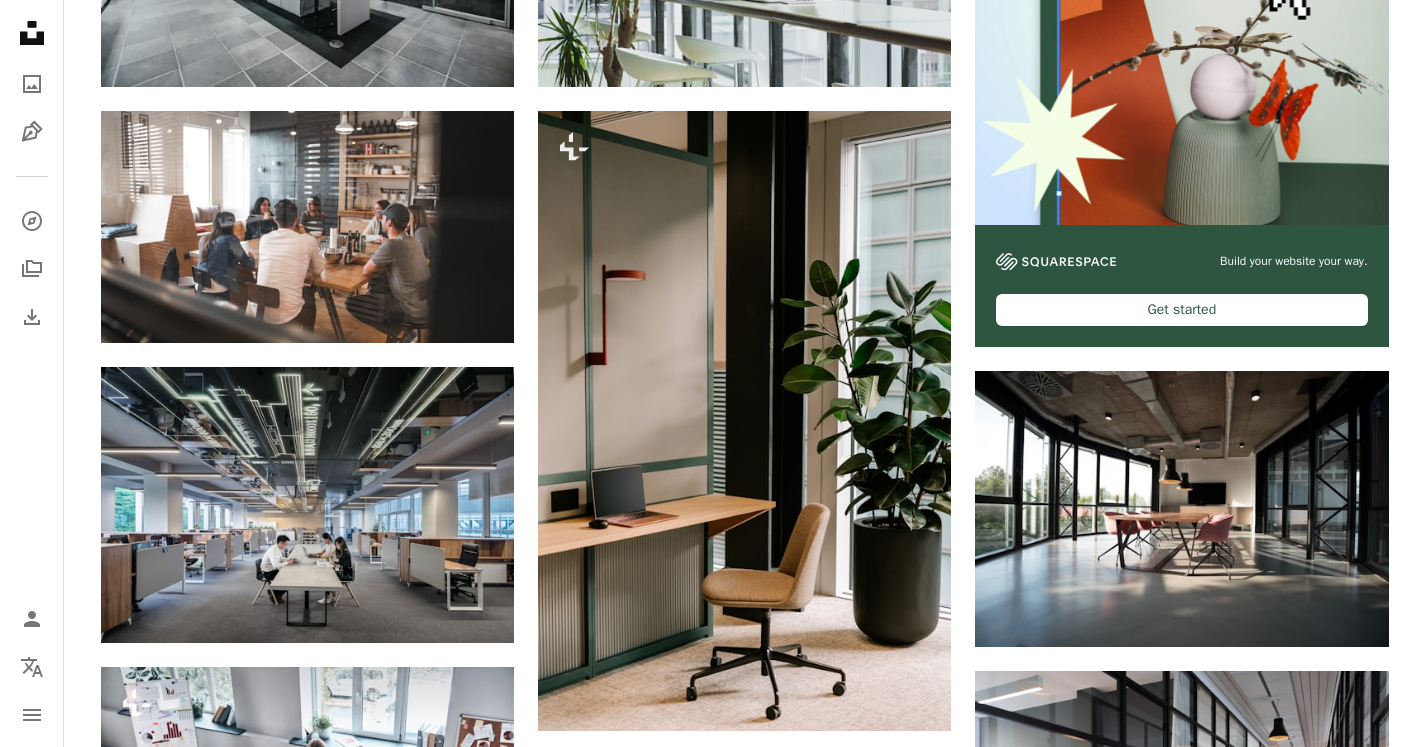 scroll, scrollTop: 764, scrollLeft: 0, axis: vertical 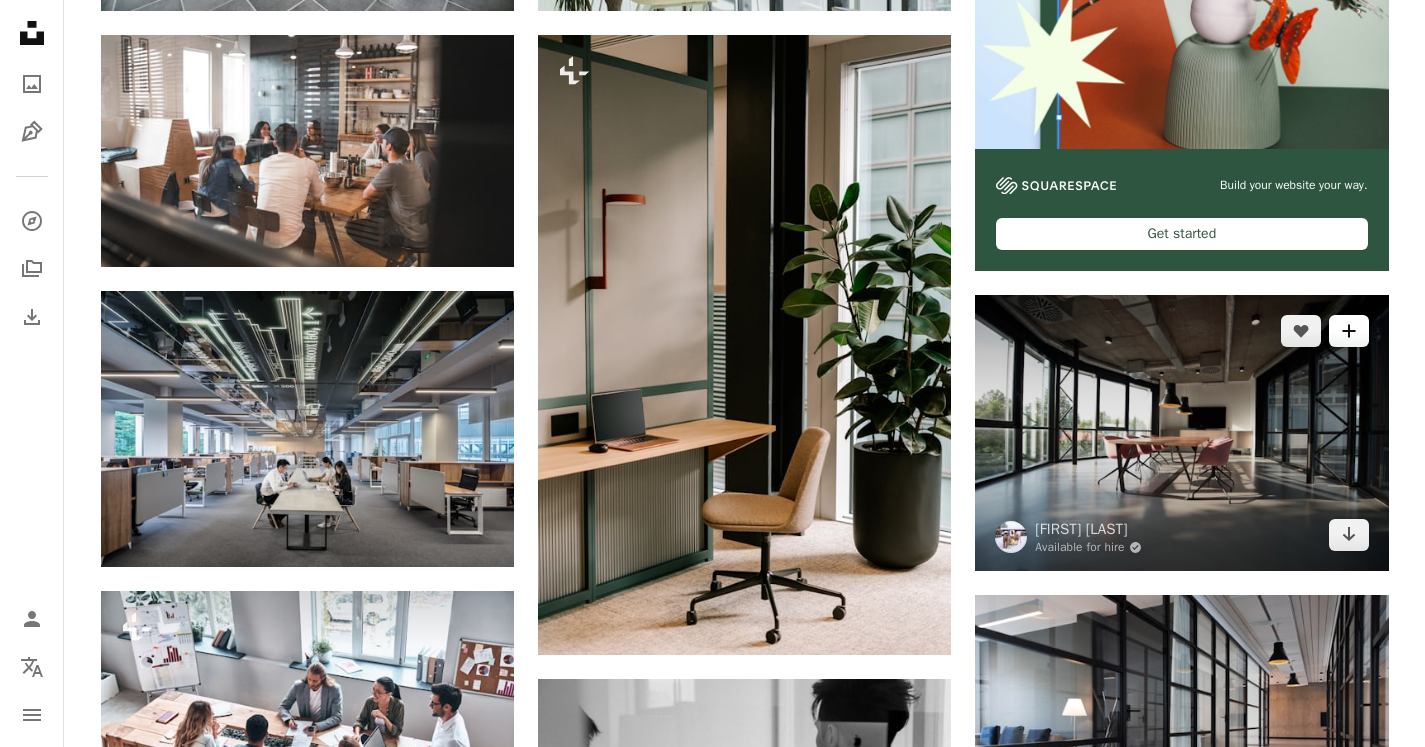 click on "A plus sign" at bounding box center [1349, 331] 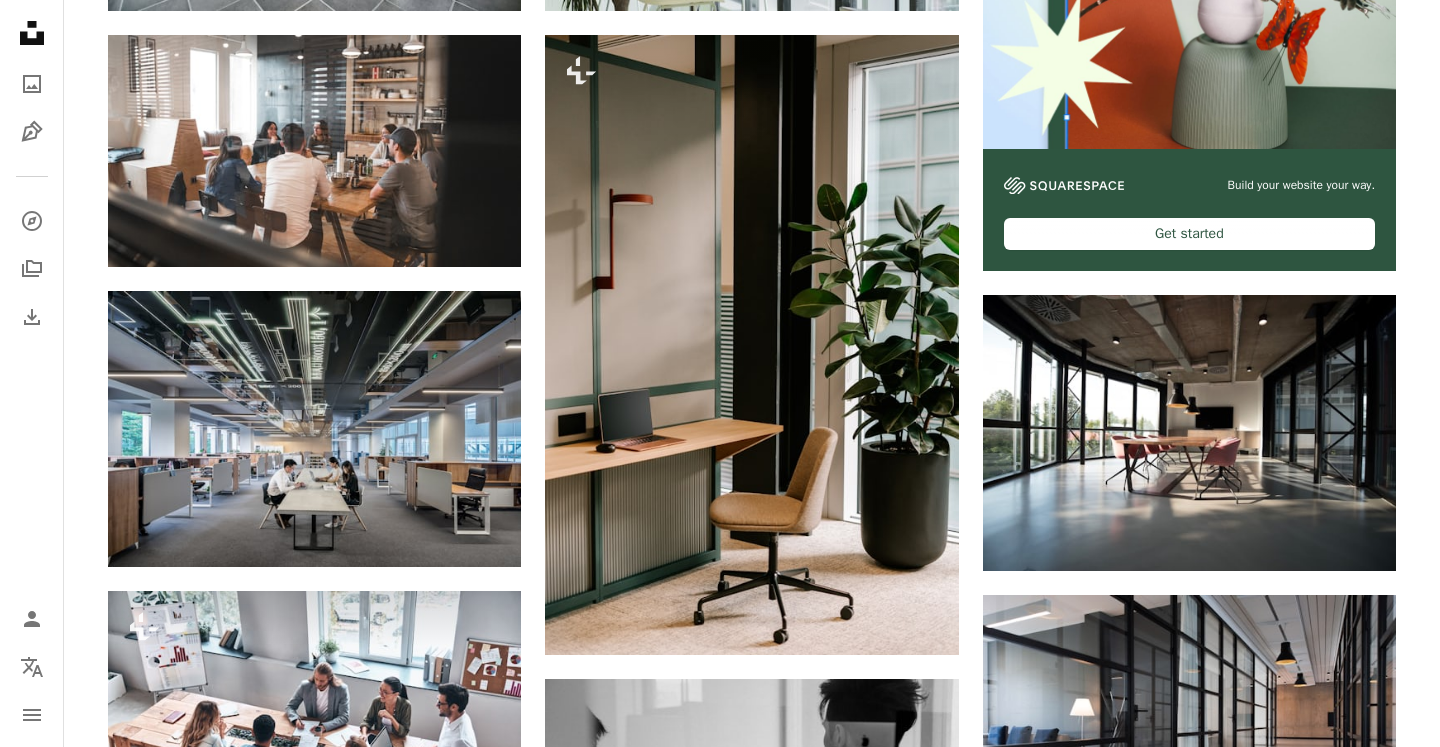 click on "An X shape Join Unsplash Already have an account?  Login First name Last name Email Username  (only letters, numbers and underscores) Password  (min. 8 char) Join By joining, you agree to the  Terms  and  Privacy Policy ." at bounding box center [720, 6401] 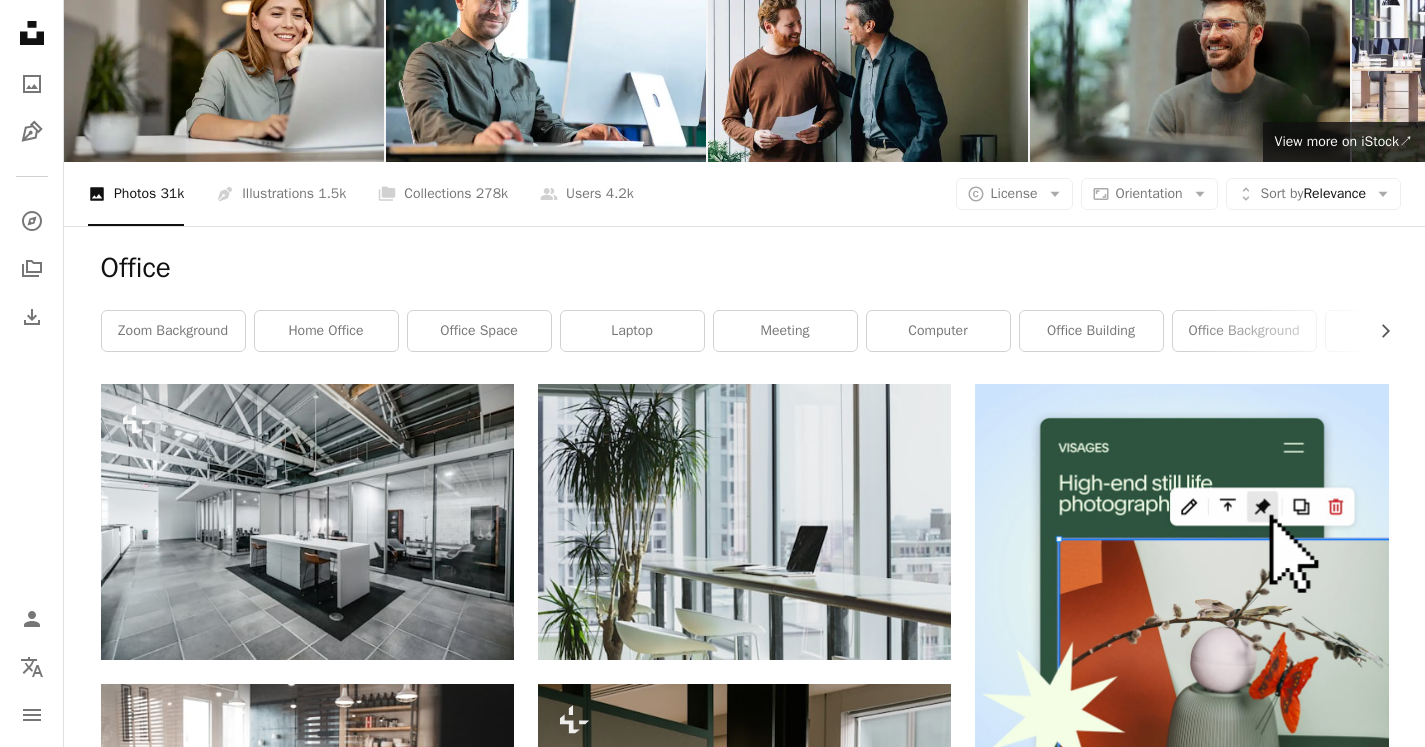 scroll, scrollTop: 344, scrollLeft: 0, axis: vertical 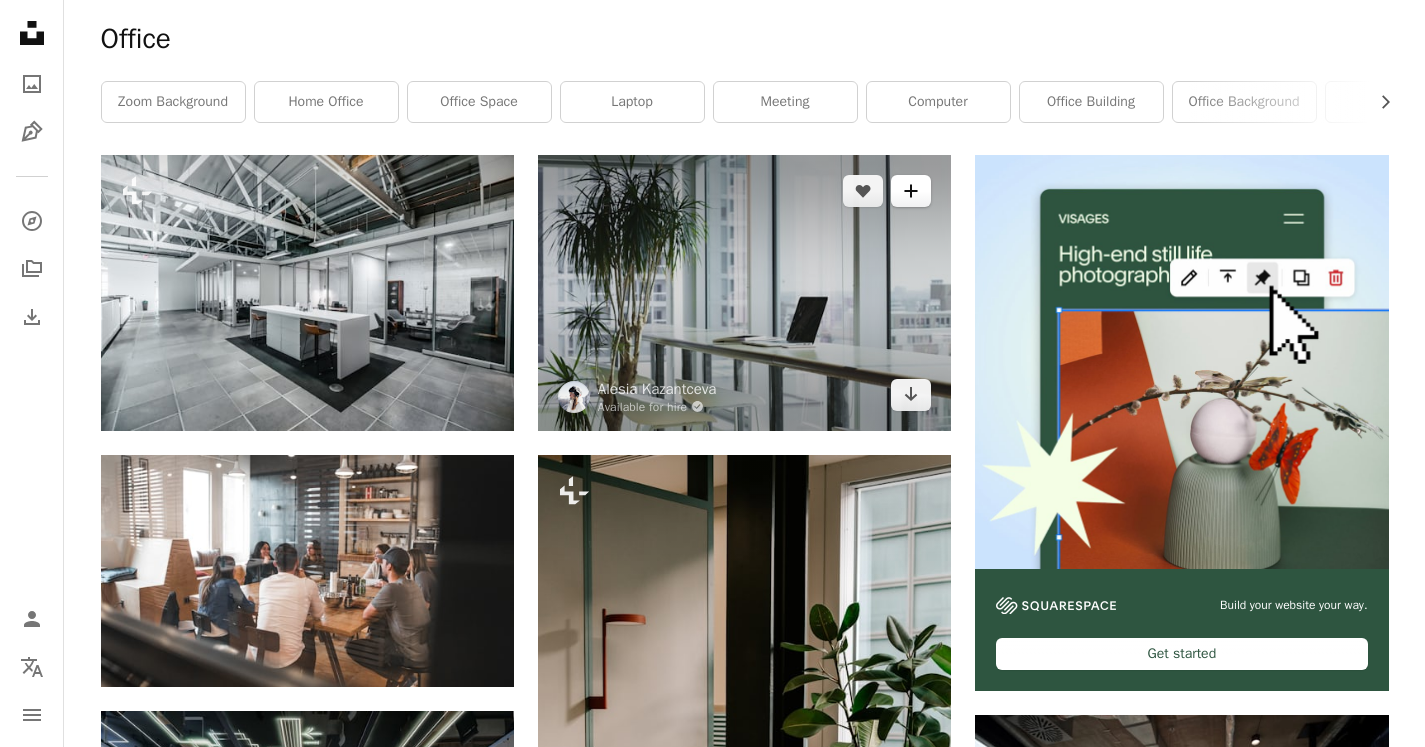 click on "A plus sign" at bounding box center (911, 191) 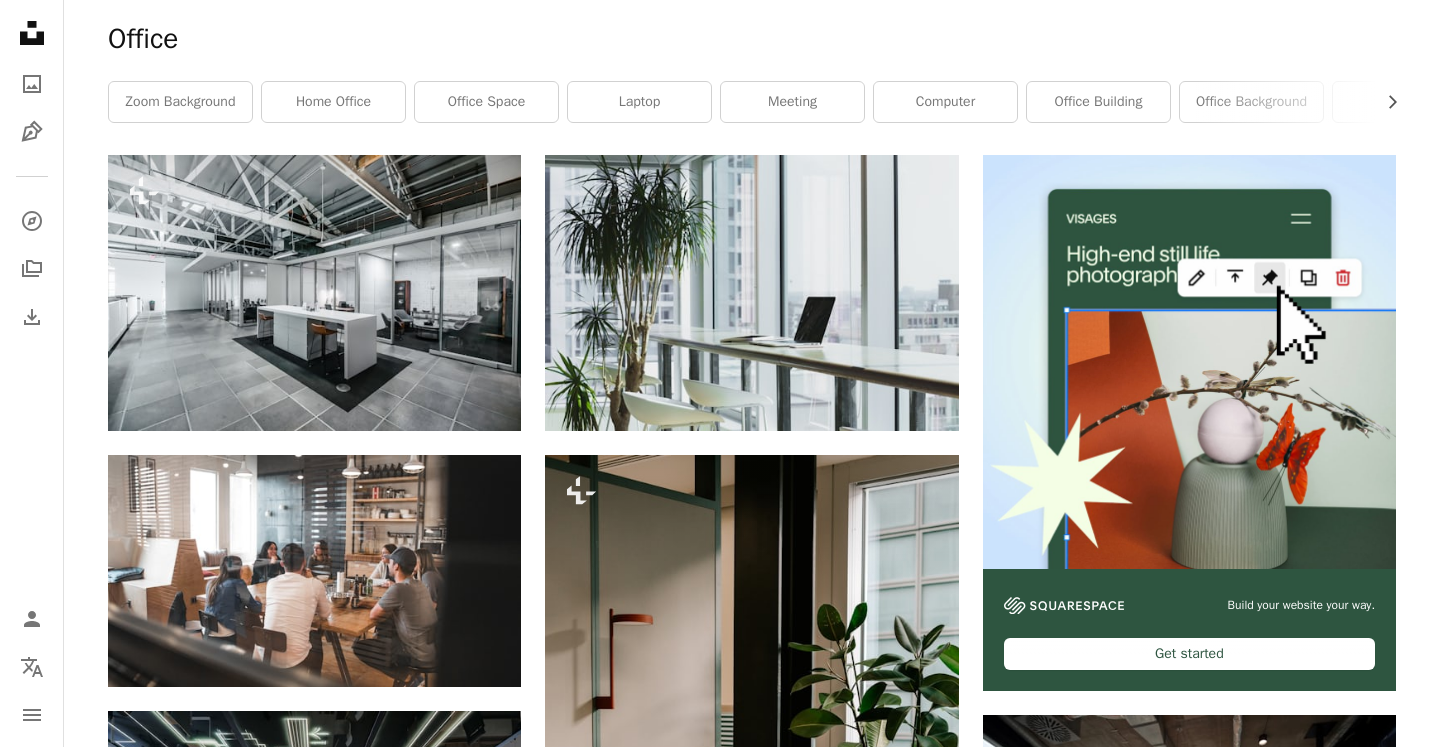 click on "An X shape Join Unsplash Already have an account?  Login First name Last name Email Username  (only letters, numbers and underscores) Password  (min. 8 char) Join By joining, you agree to the  Terms  and  Privacy Policy ." at bounding box center [720, 6821] 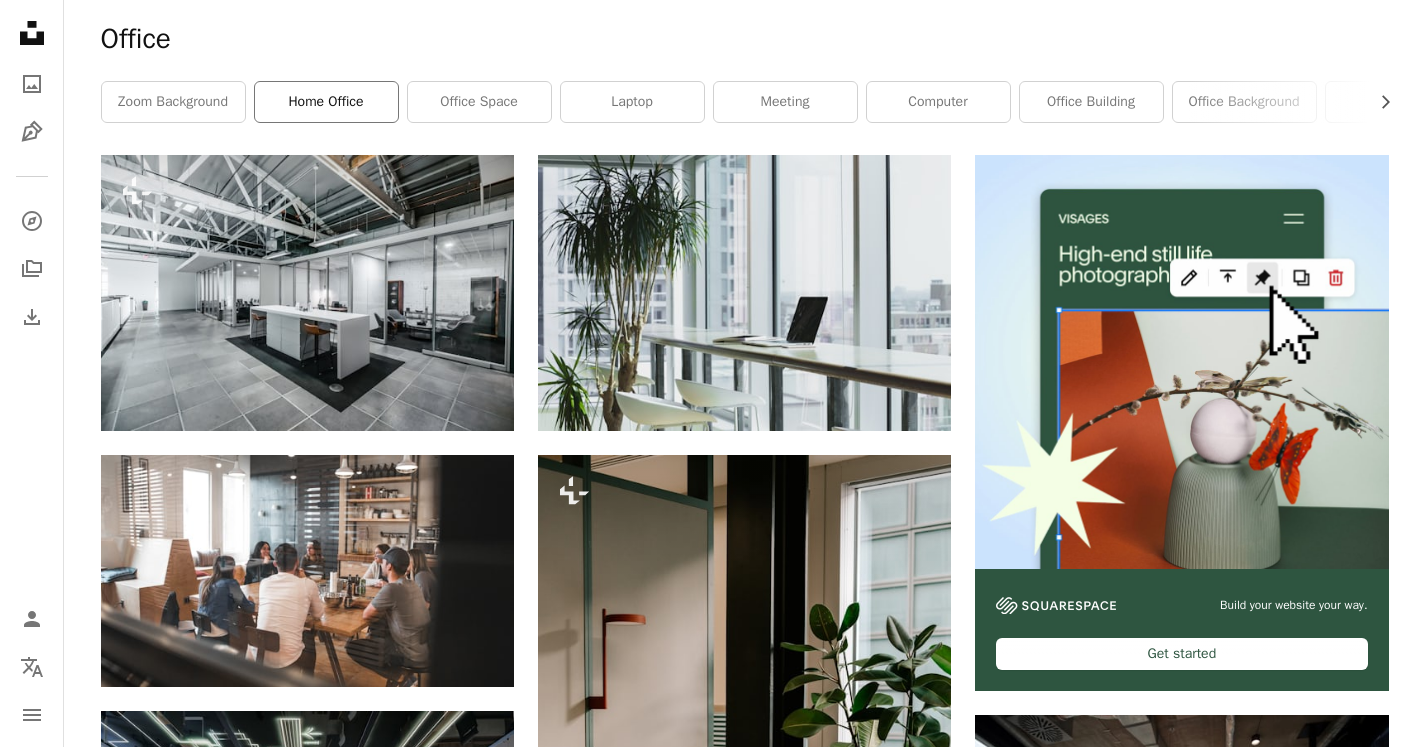 click on "home office" at bounding box center (326, 102) 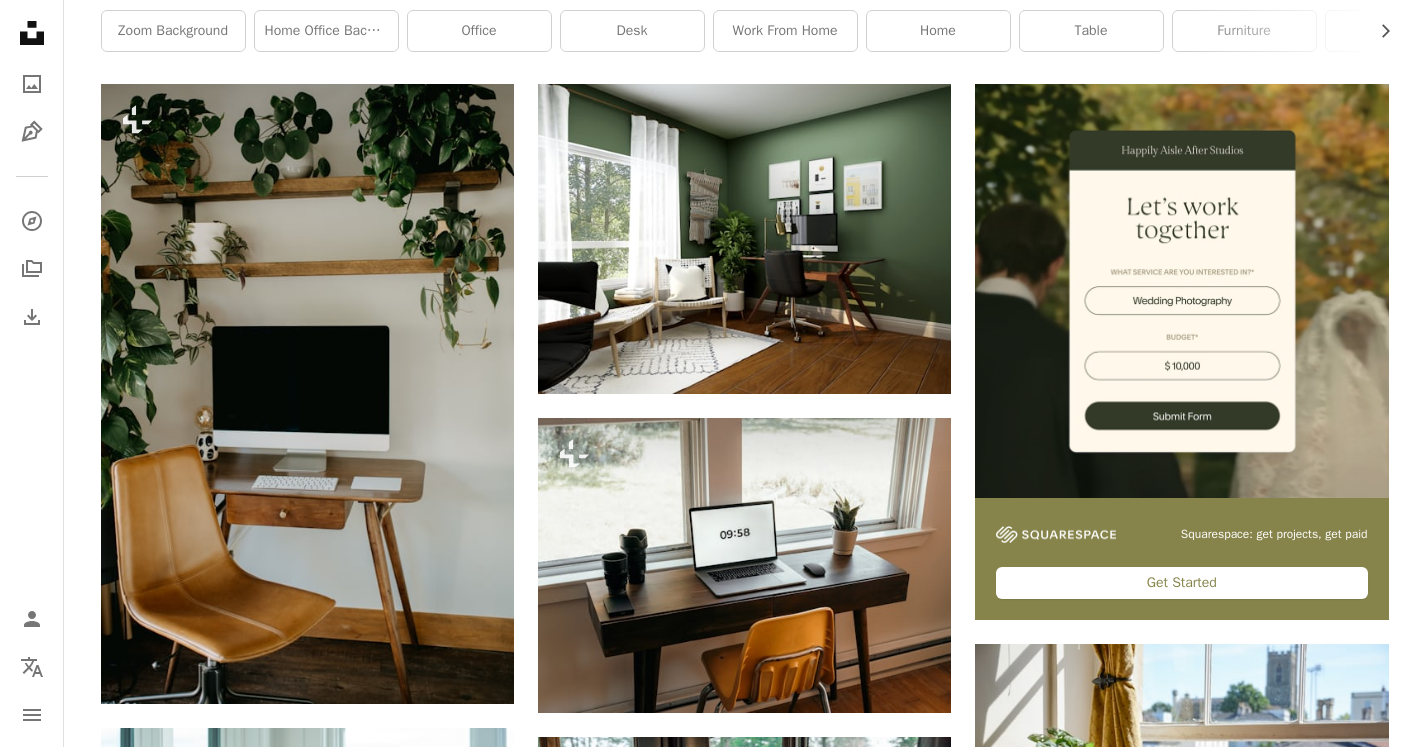 scroll, scrollTop: 491, scrollLeft: 0, axis: vertical 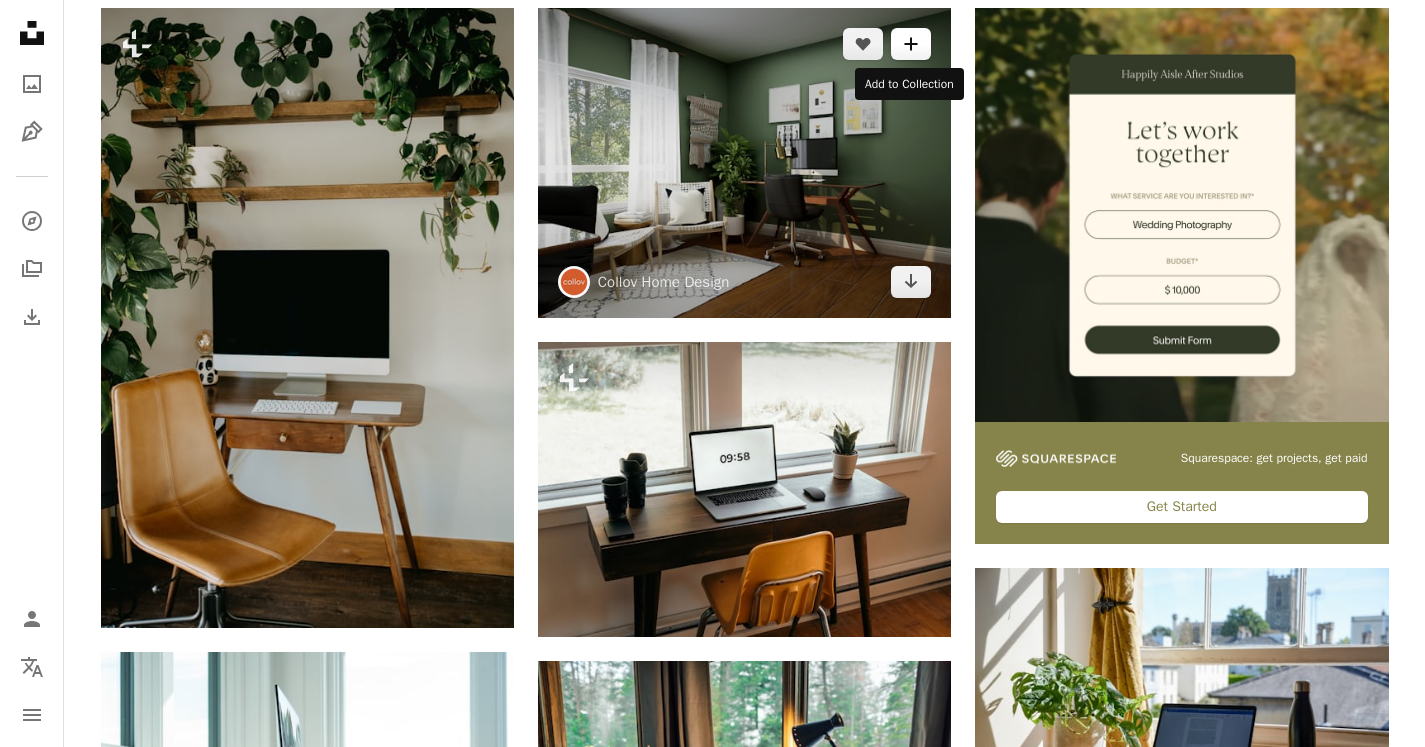 click on "A plus sign" 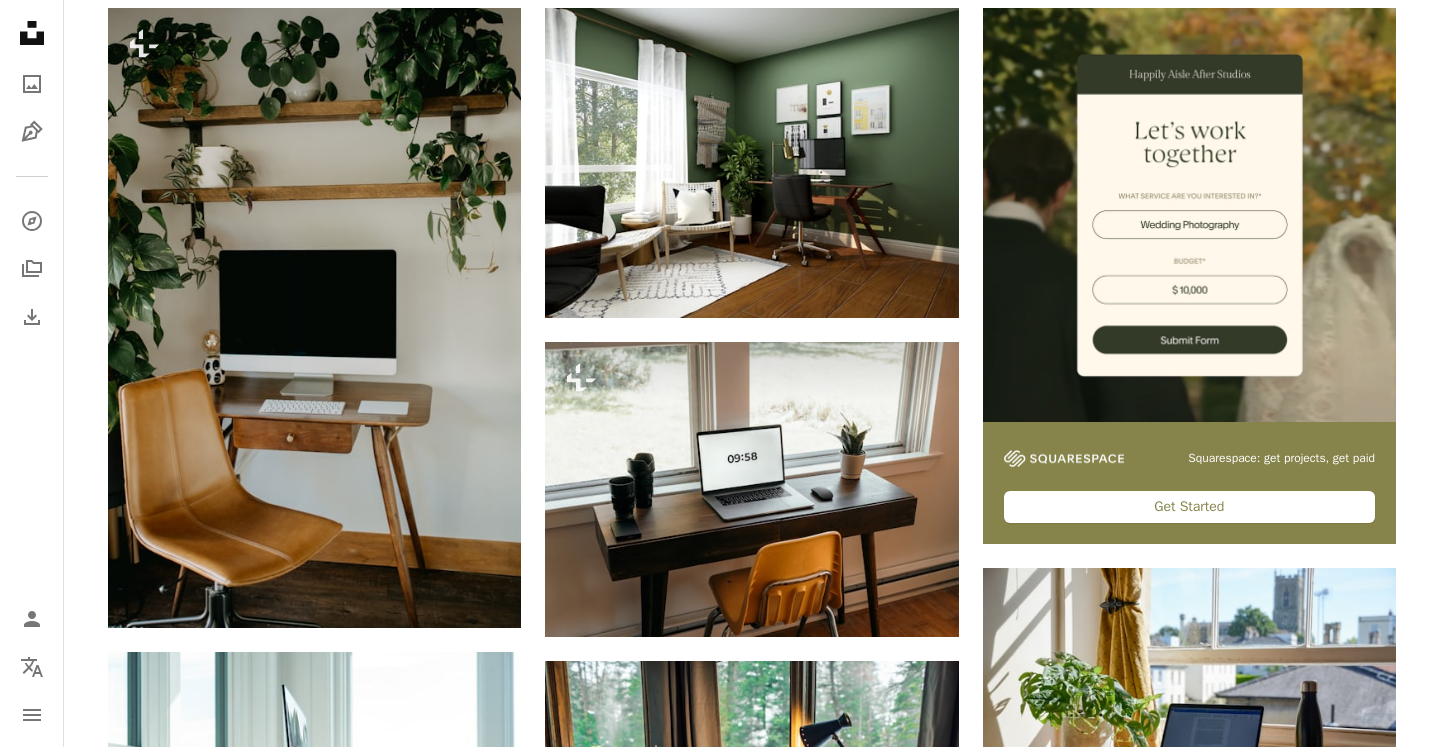 click on "Join Unsplash Already have an account?  Login First name Last name Email Username  (only letters, numbers and underscores) Password  (min. 8 char) Join By joining, you agree to the  Terms  and  Privacy Policy ." at bounding box center (860, 4498) 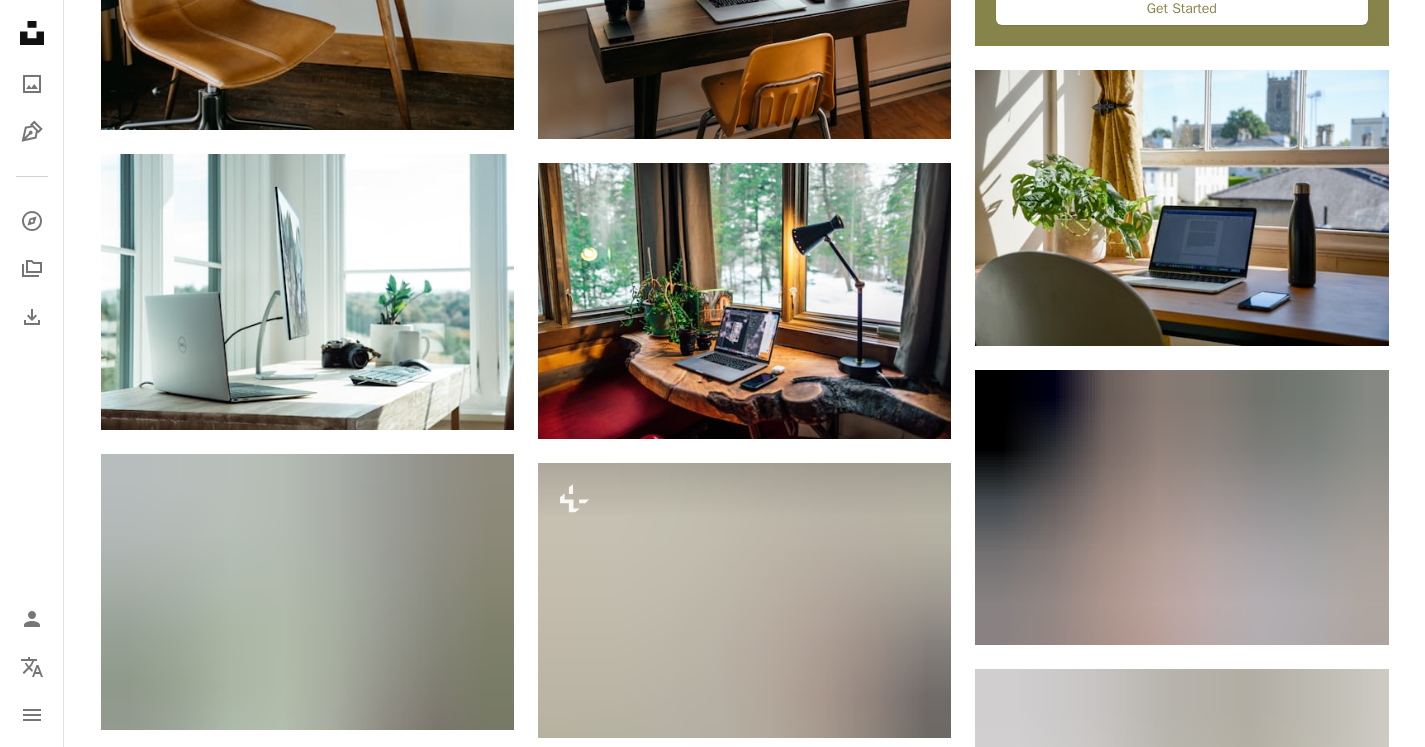scroll, scrollTop: 1001, scrollLeft: 0, axis: vertical 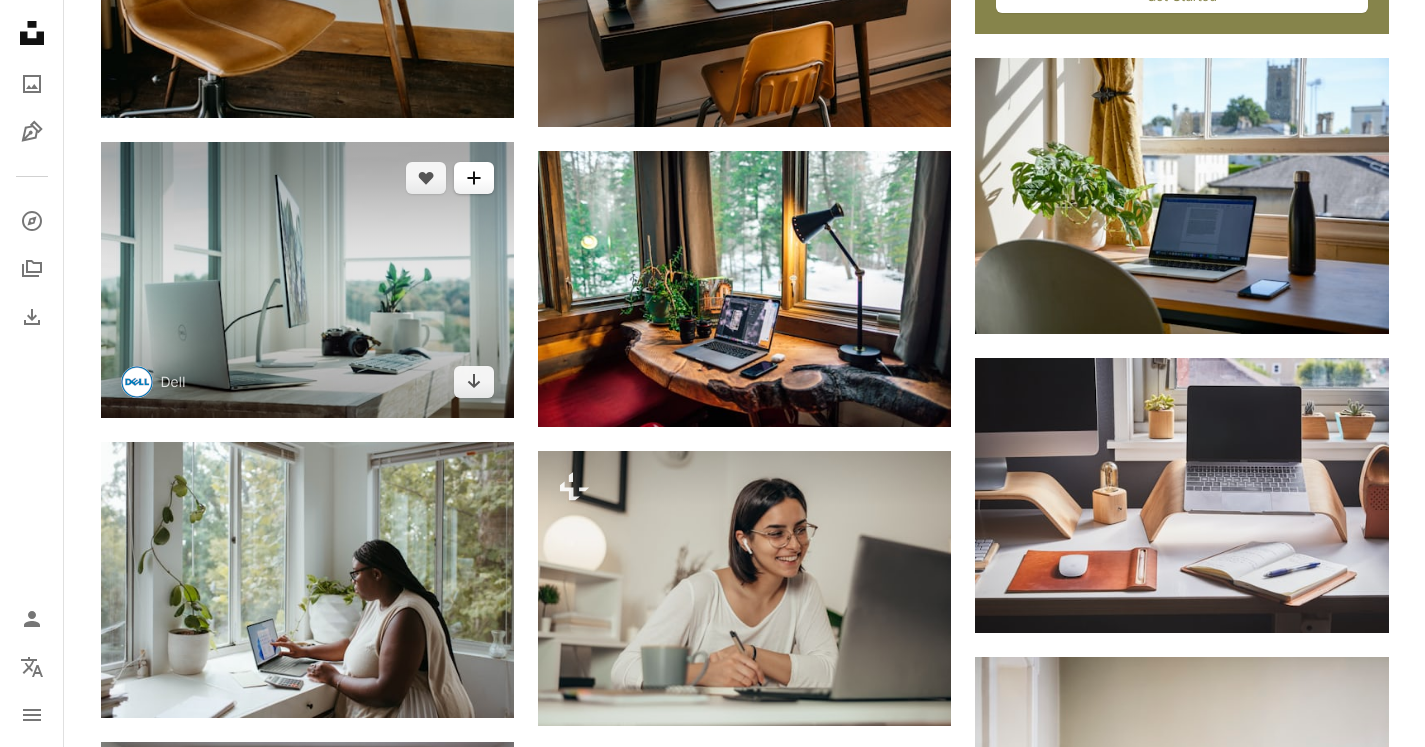 click on "A plus sign" at bounding box center [474, 178] 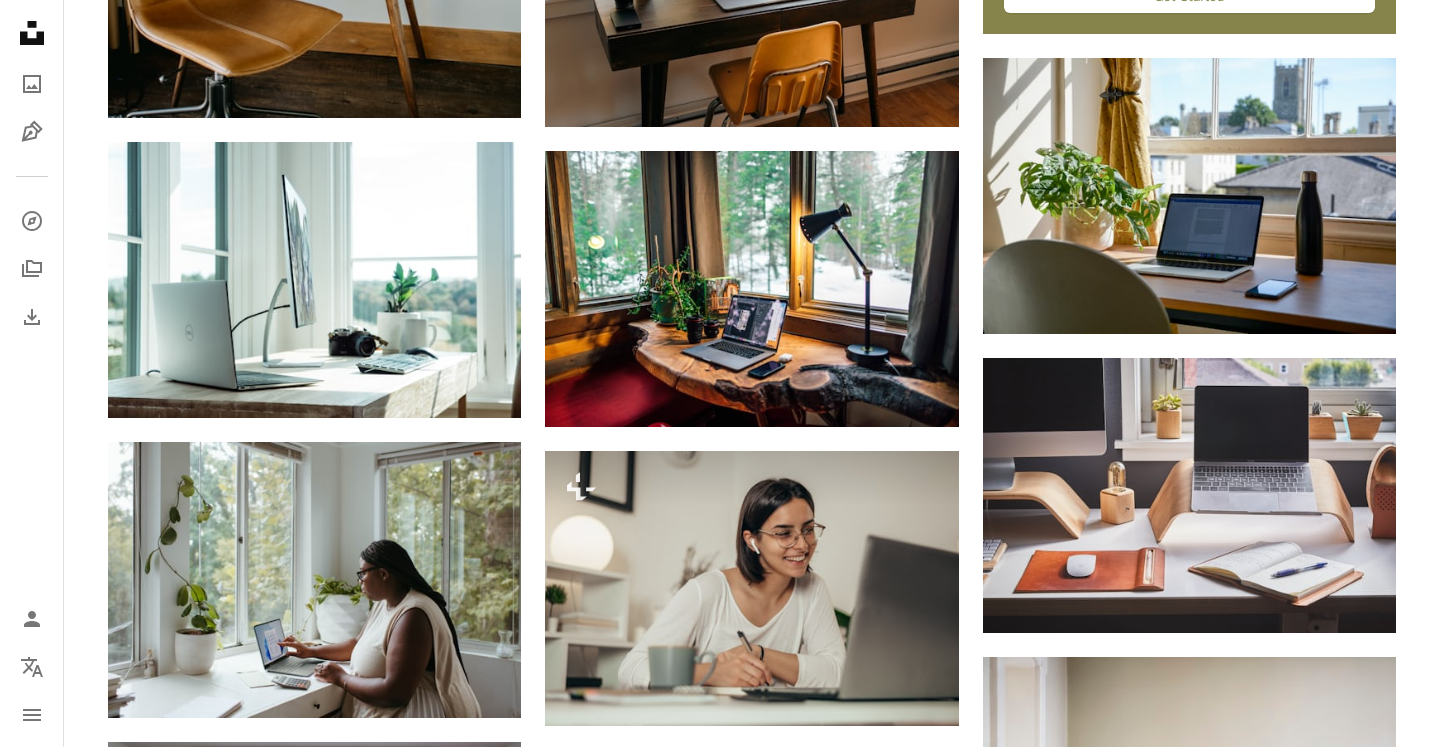 click on "An X shape Join Unsplash Already have an account?  Login First name Last name Email Username  (only letters, numbers and underscores) Password  (min. 8 char) Join By joining, you agree to the  Terms  and  Privacy Policy ." at bounding box center [720, 3908] 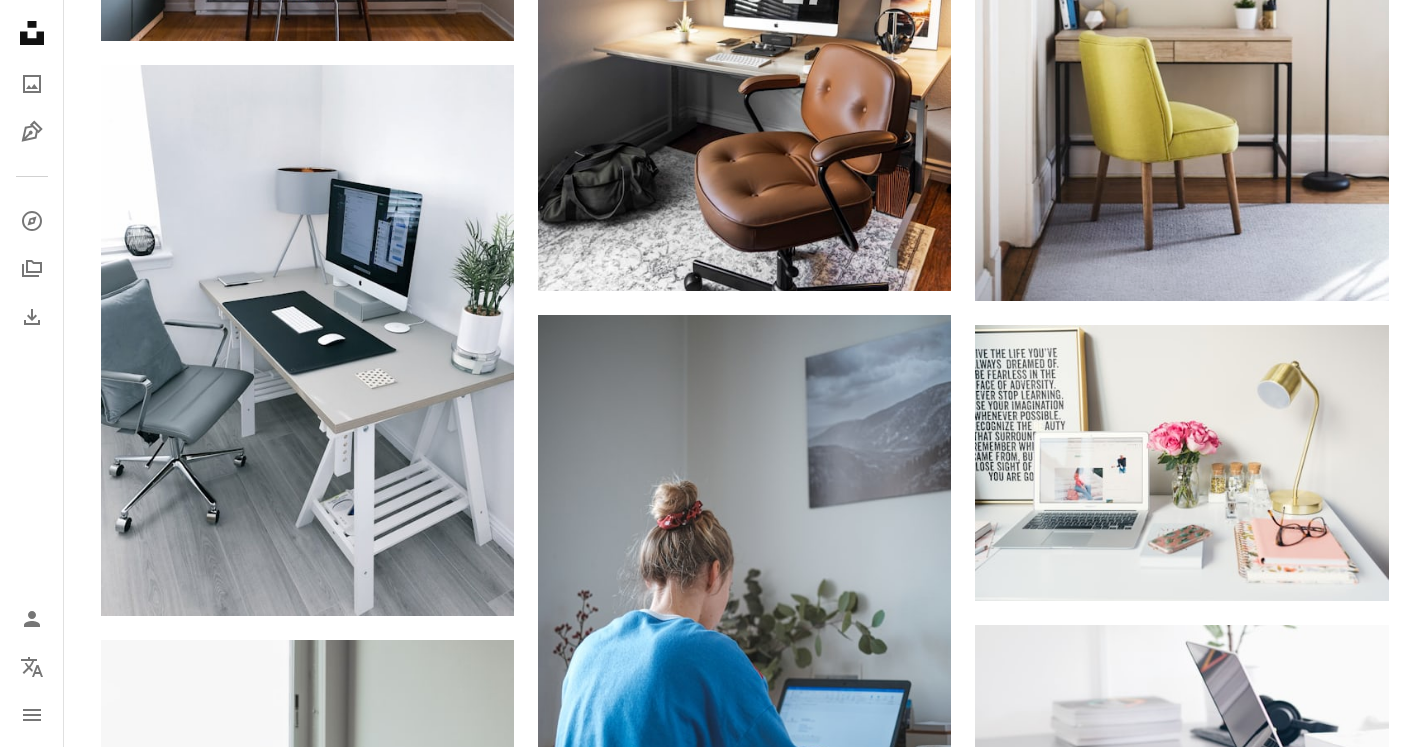 scroll, scrollTop: 1971, scrollLeft: 0, axis: vertical 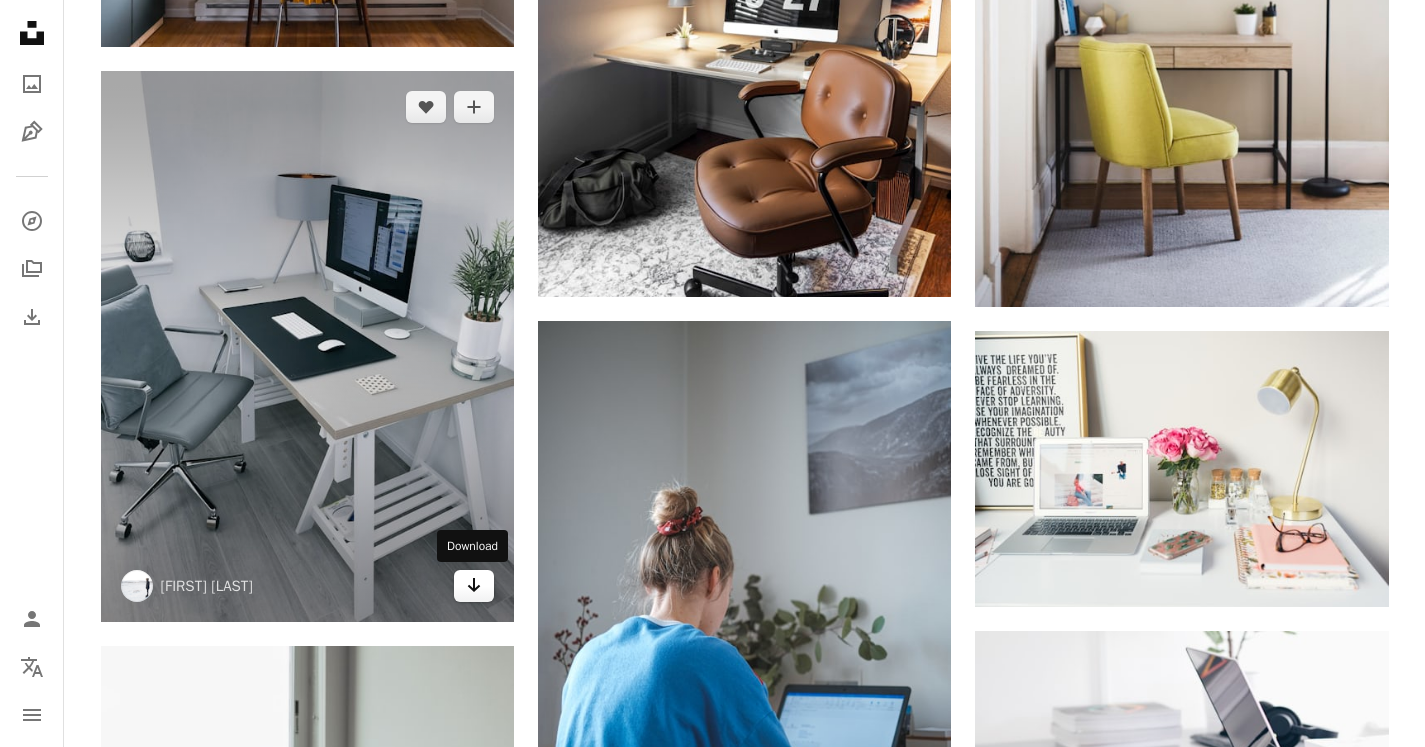 click on "Arrow pointing down" 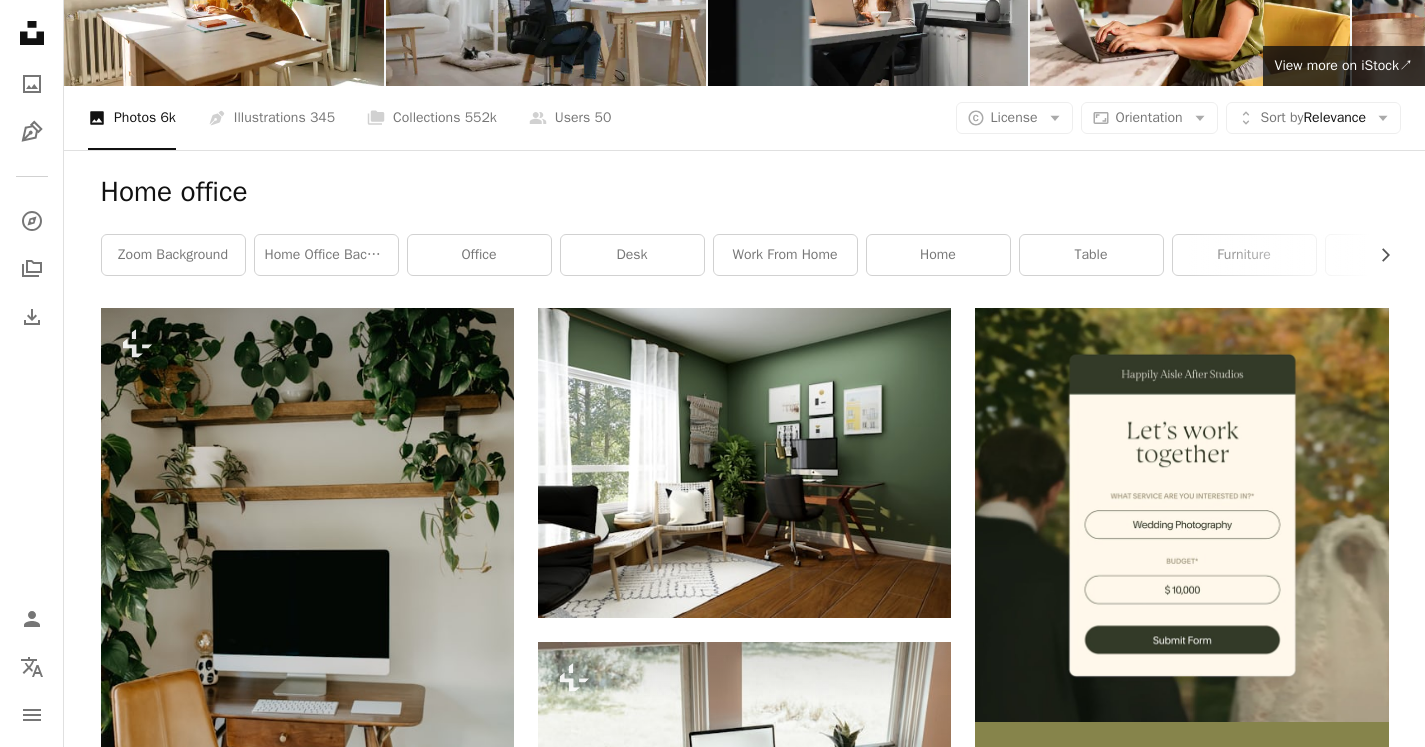scroll, scrollTop: 0, scrollLeft: 0, axis: both 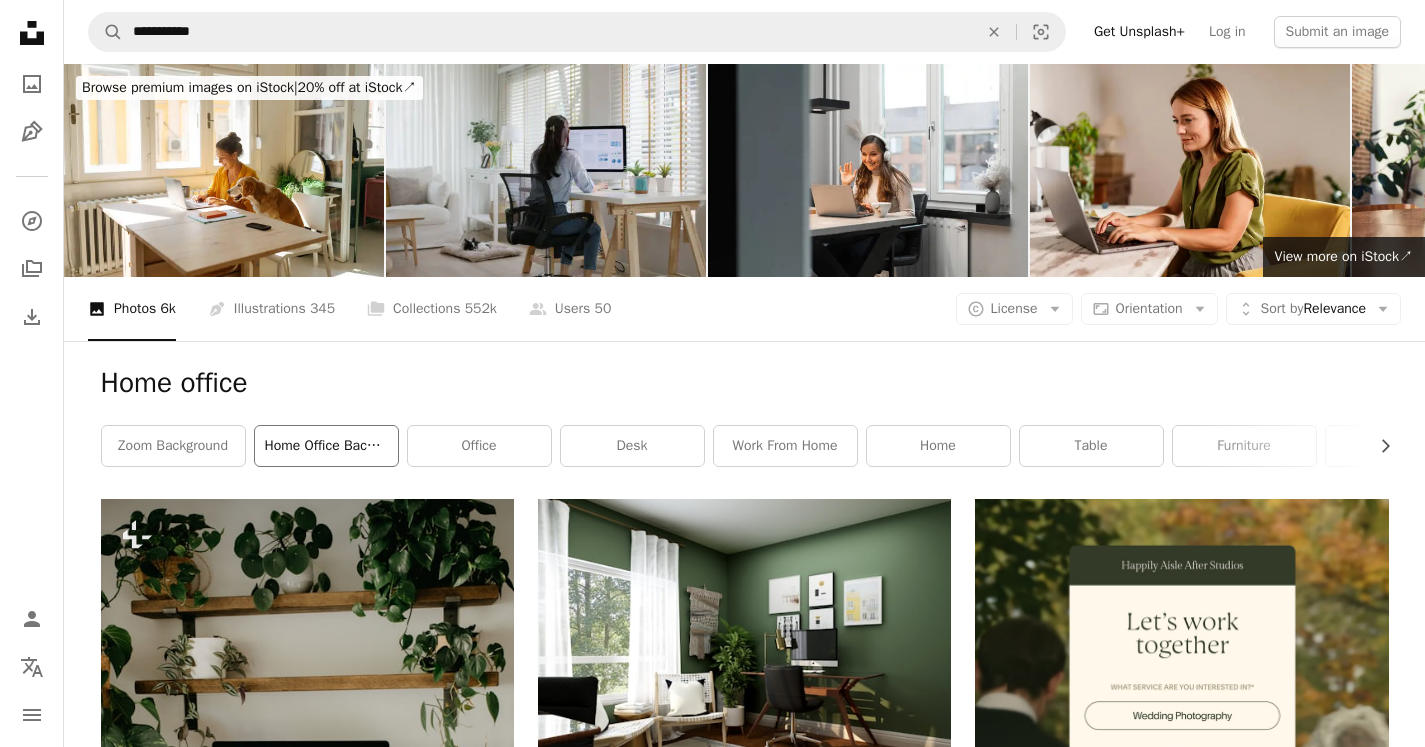 click on "home office background" at bounding box center [326, 446] 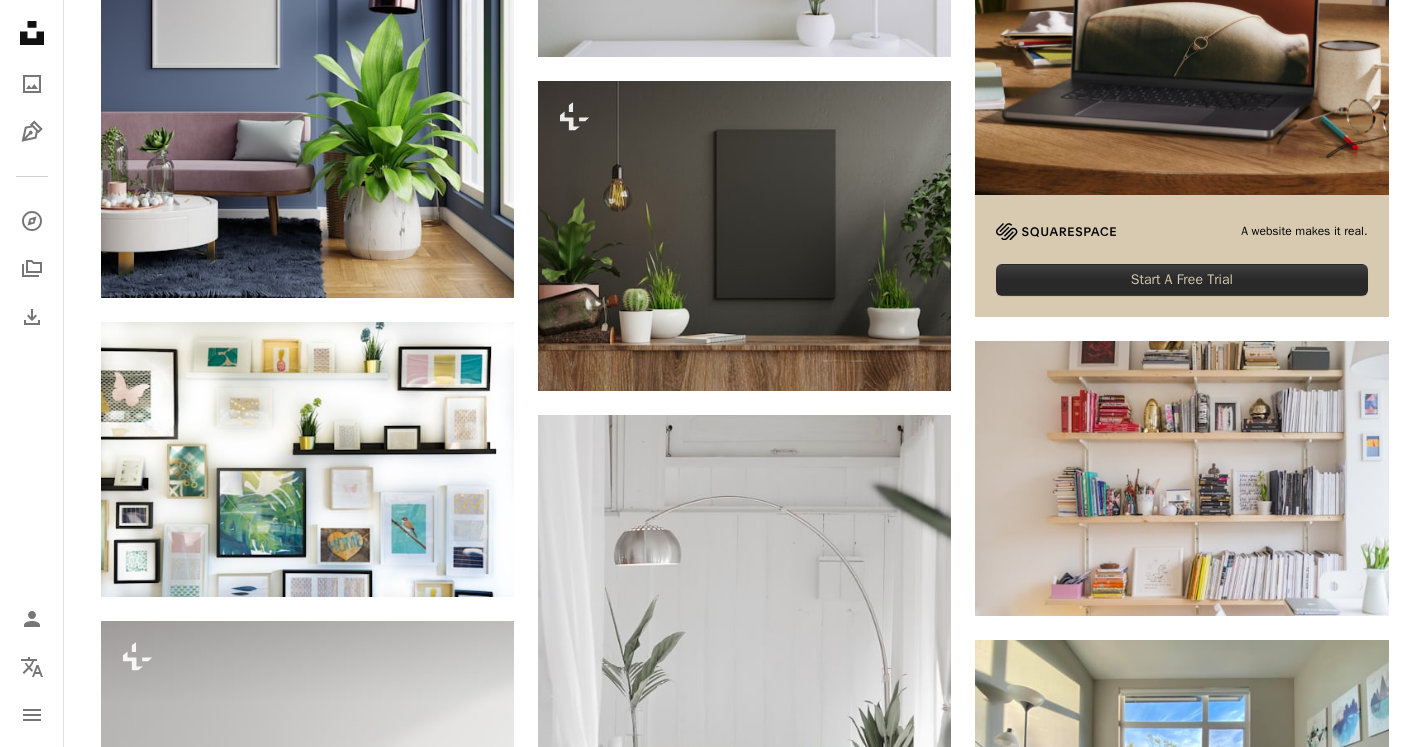 scroll, scrollTop: 705, scrollLeft: 0, axis: vertical 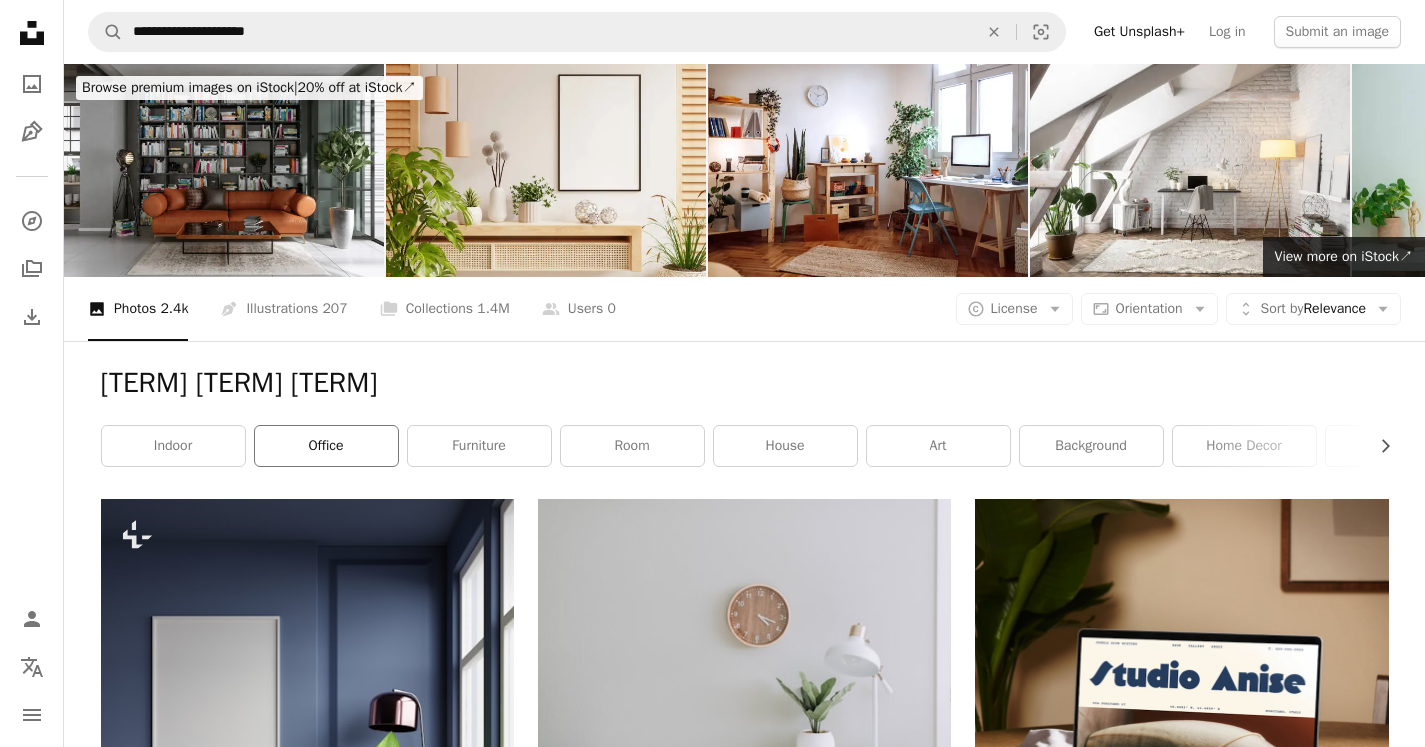 click on "office" at bounding box center (326, 446) 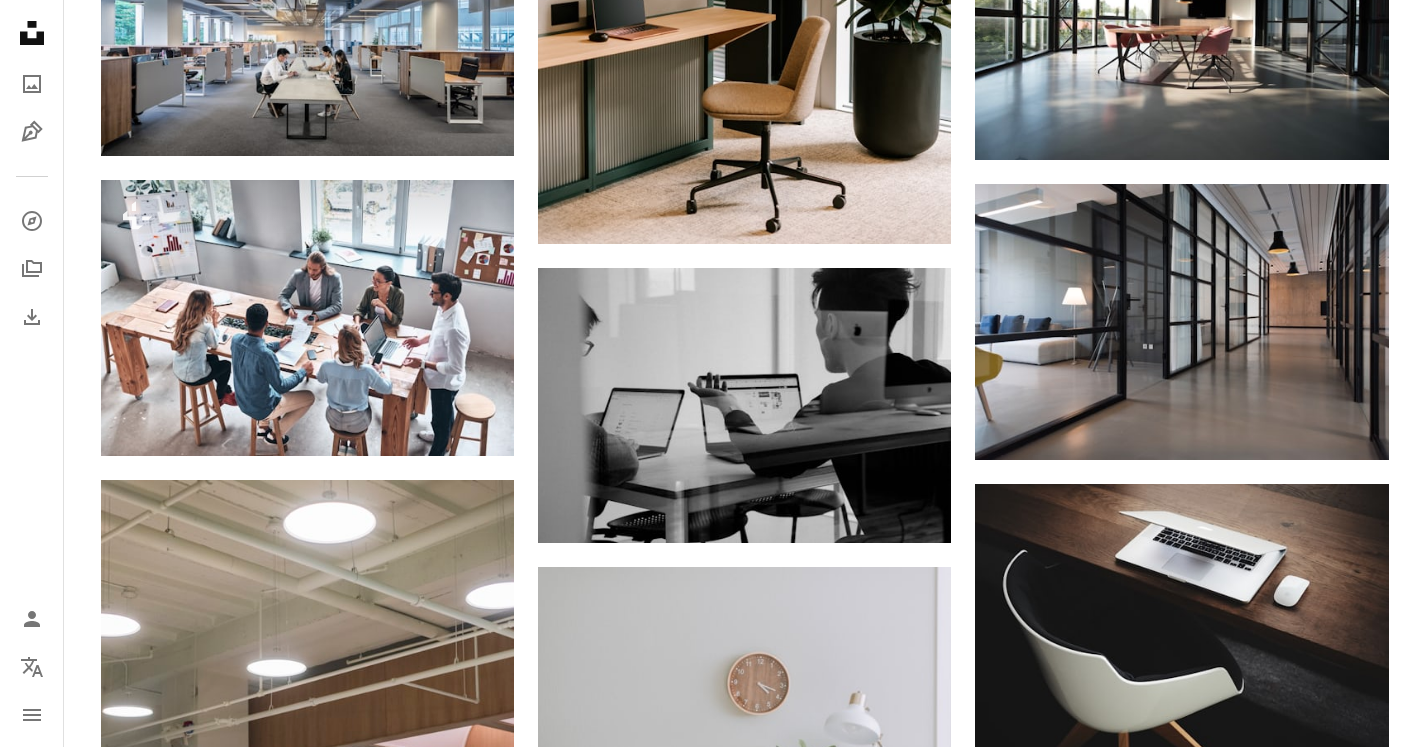 scroll, scrollTop: 1203, scrollLeft: 0, axis: vertical 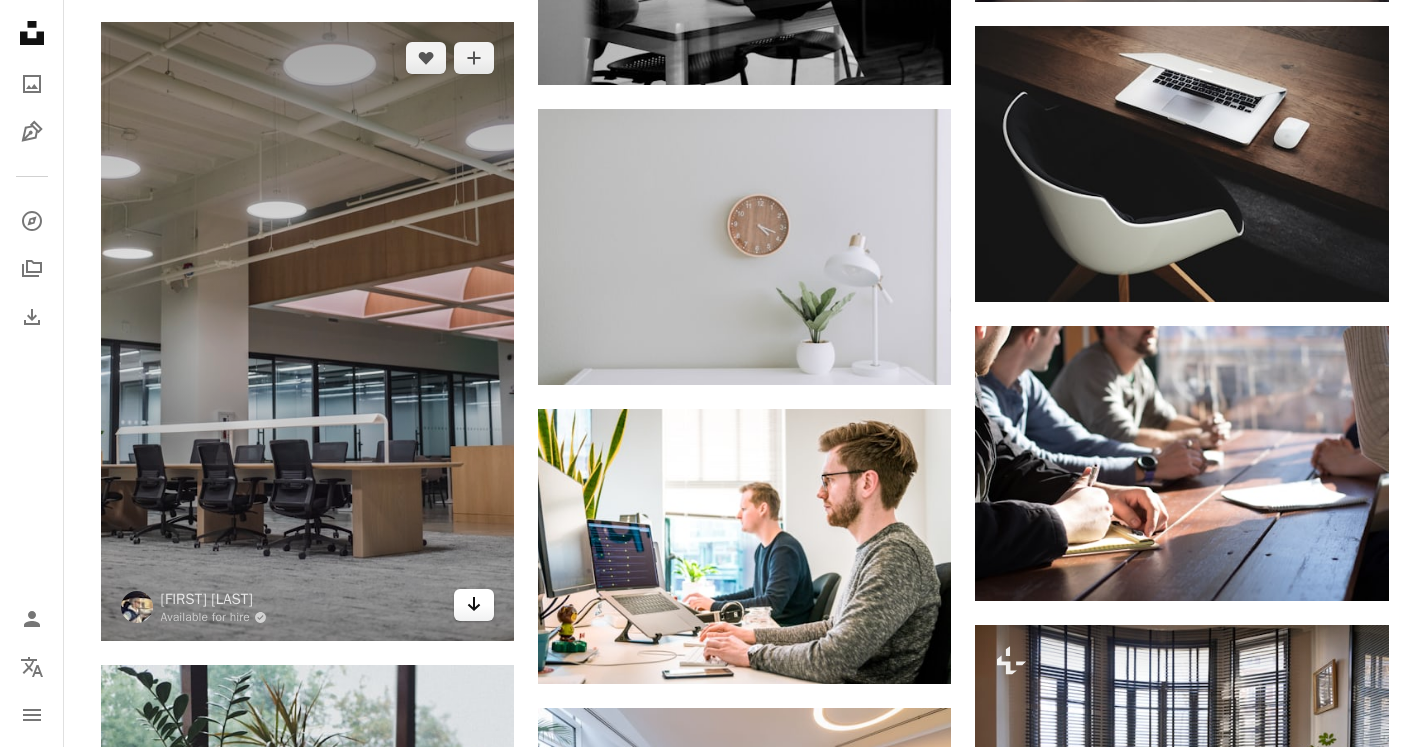 click 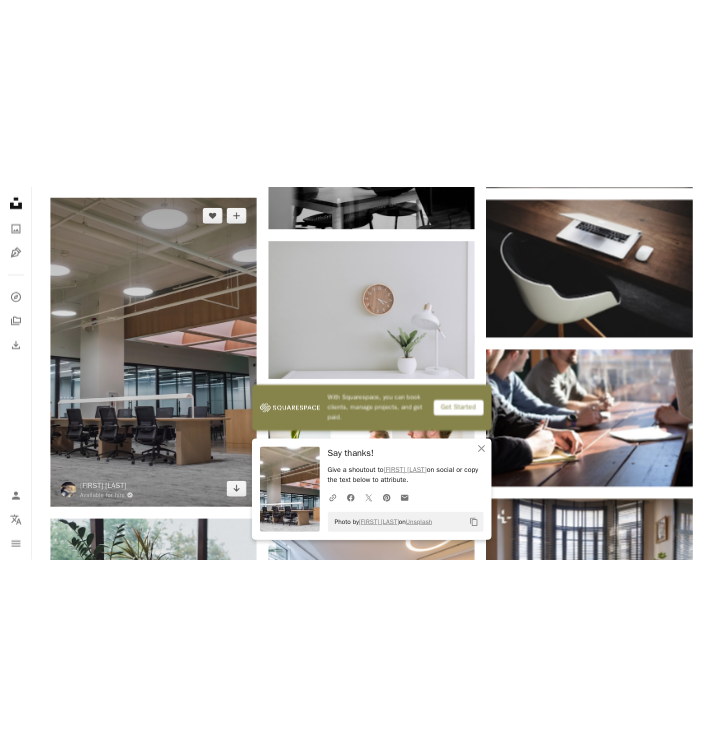 scroll, scrollTop: 0, scrollLeft: 0, axis: both 